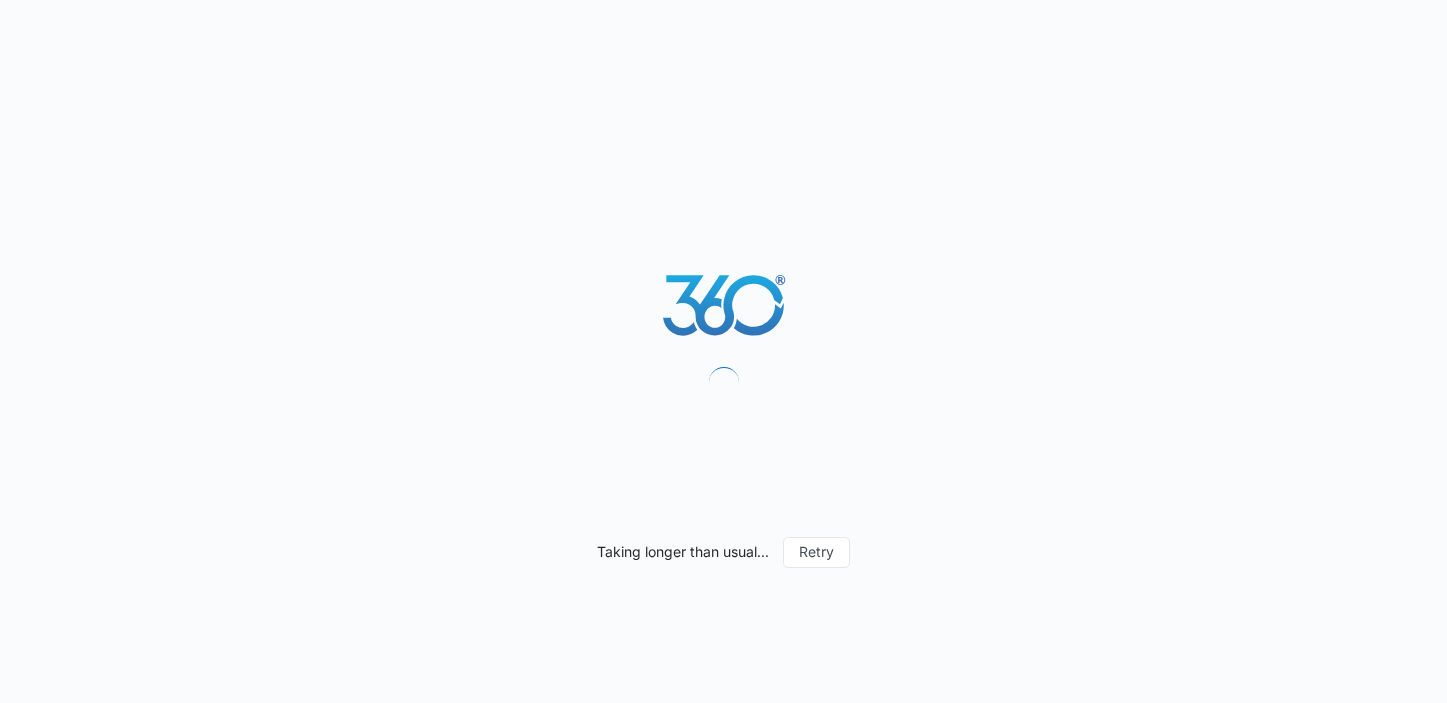 scroll, scrollTop: 0, scrollLeft: 0, axis: both 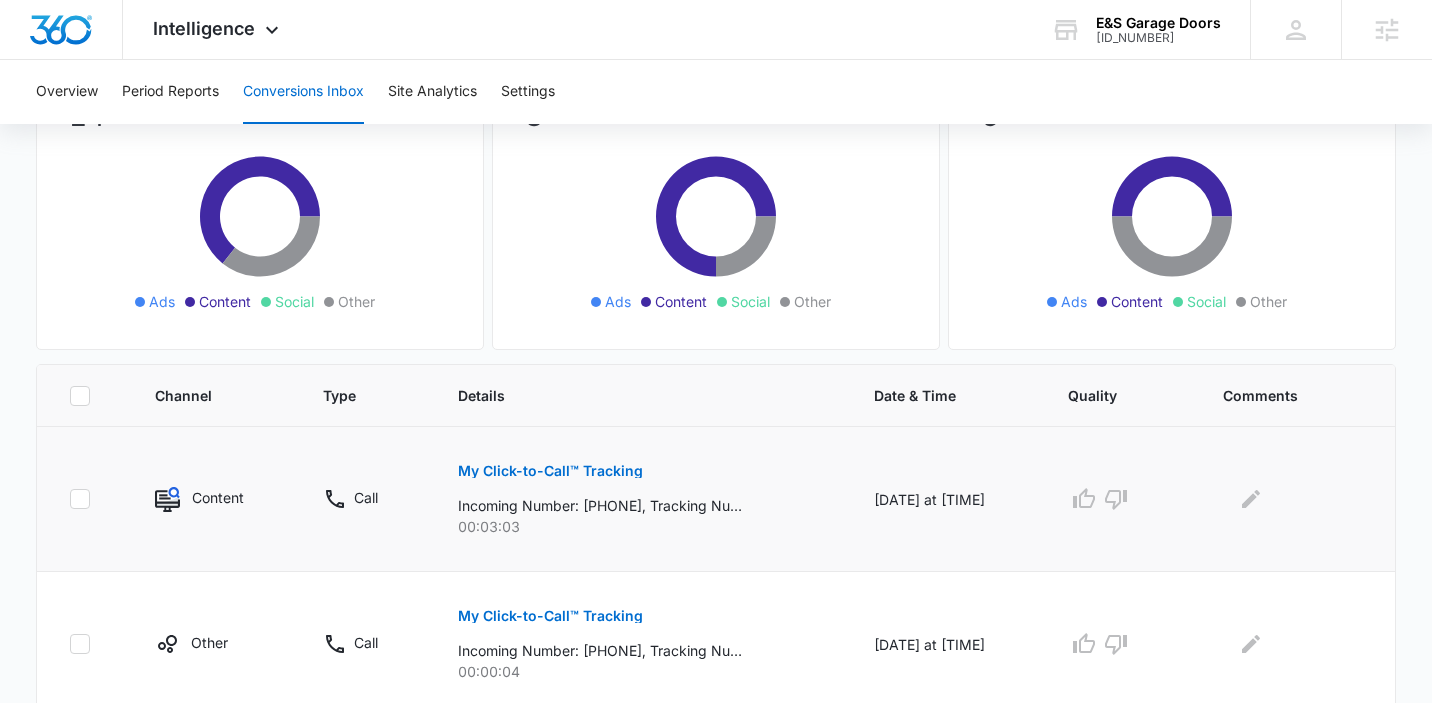 click on "My Click-to-Call™ Tracking" at bounding box center (550, 471) 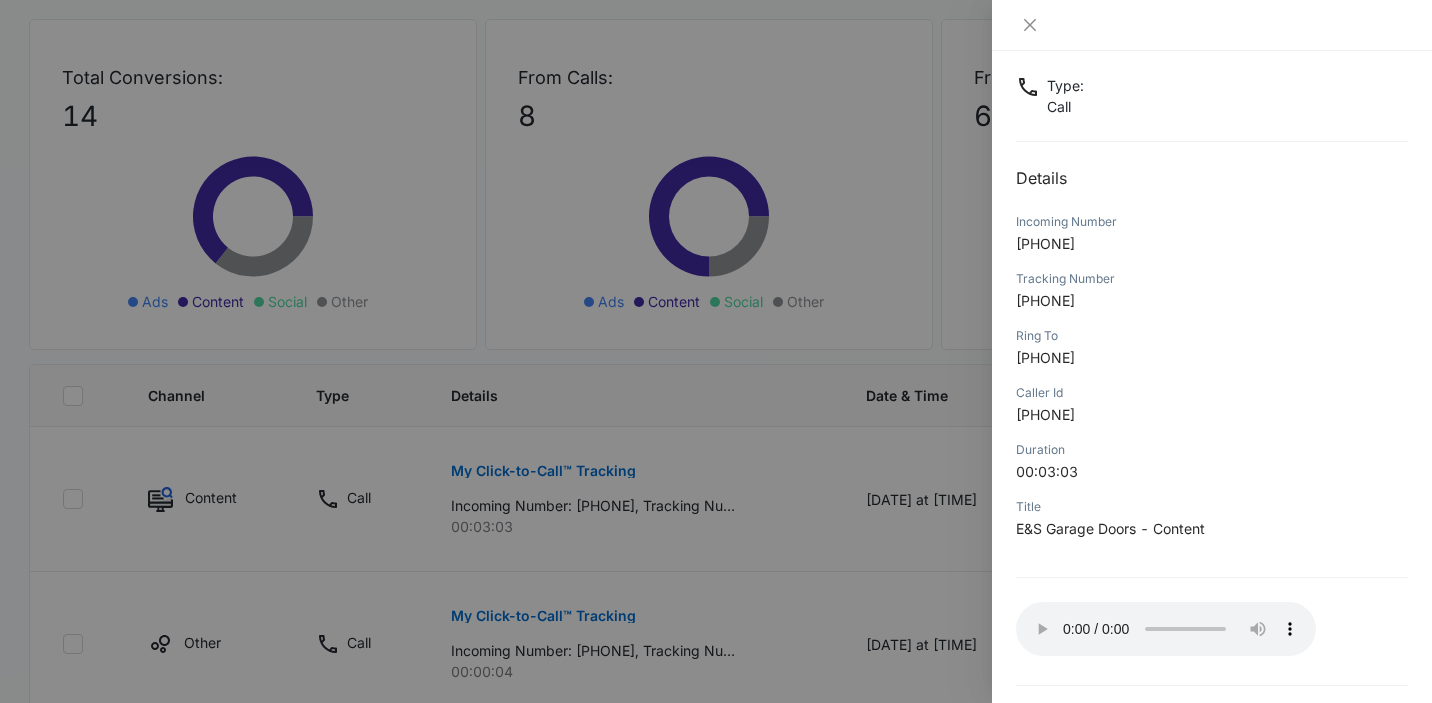 scroll, scrollTop: 185, scrollLeft: 0, axis: vertical 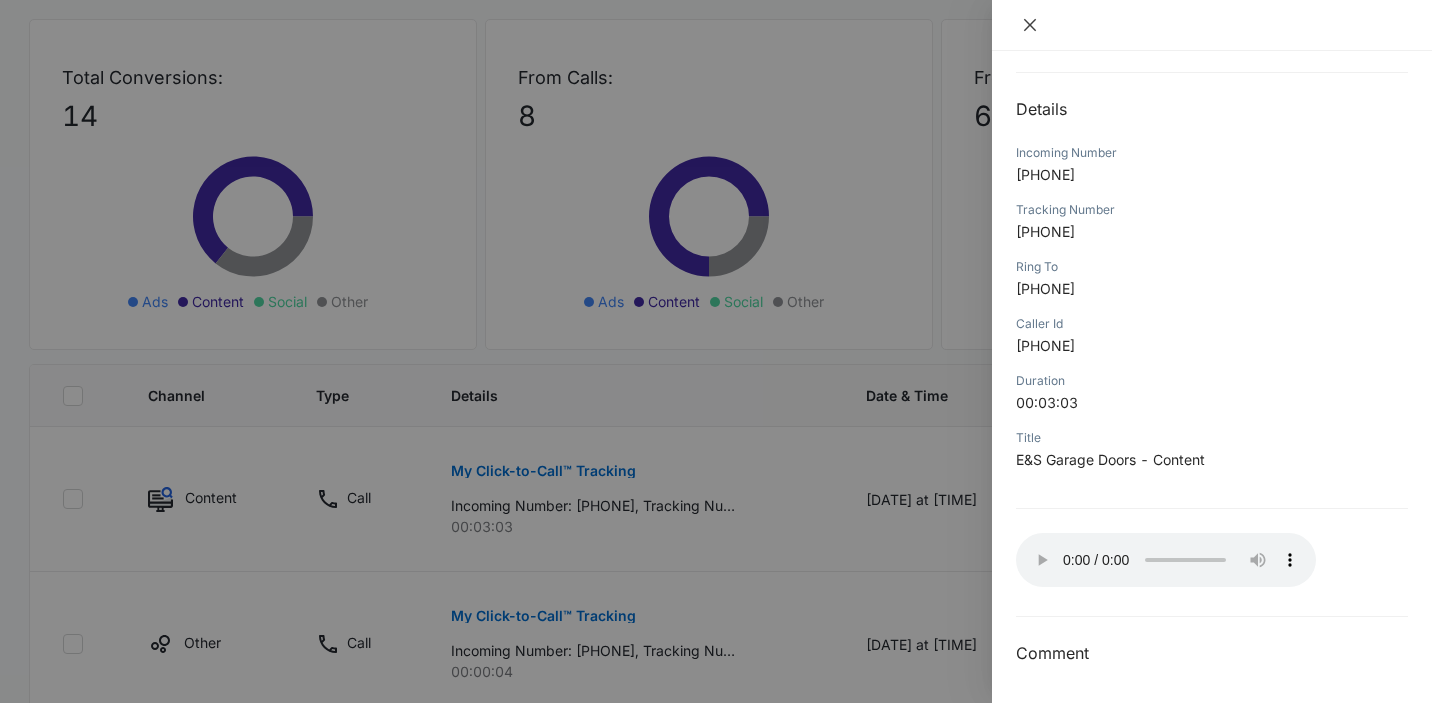 click 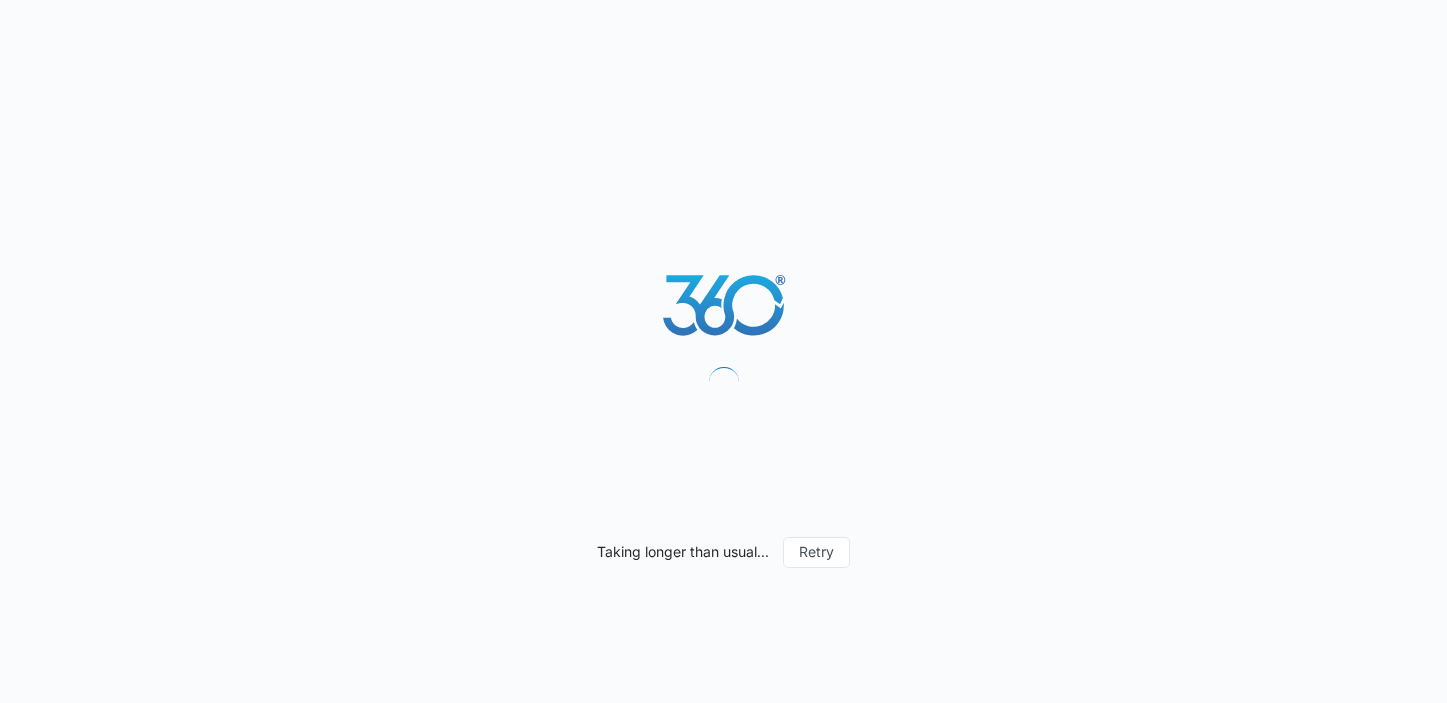 scroll, scrollTop: 0, scrollLeft: 0, axis: both 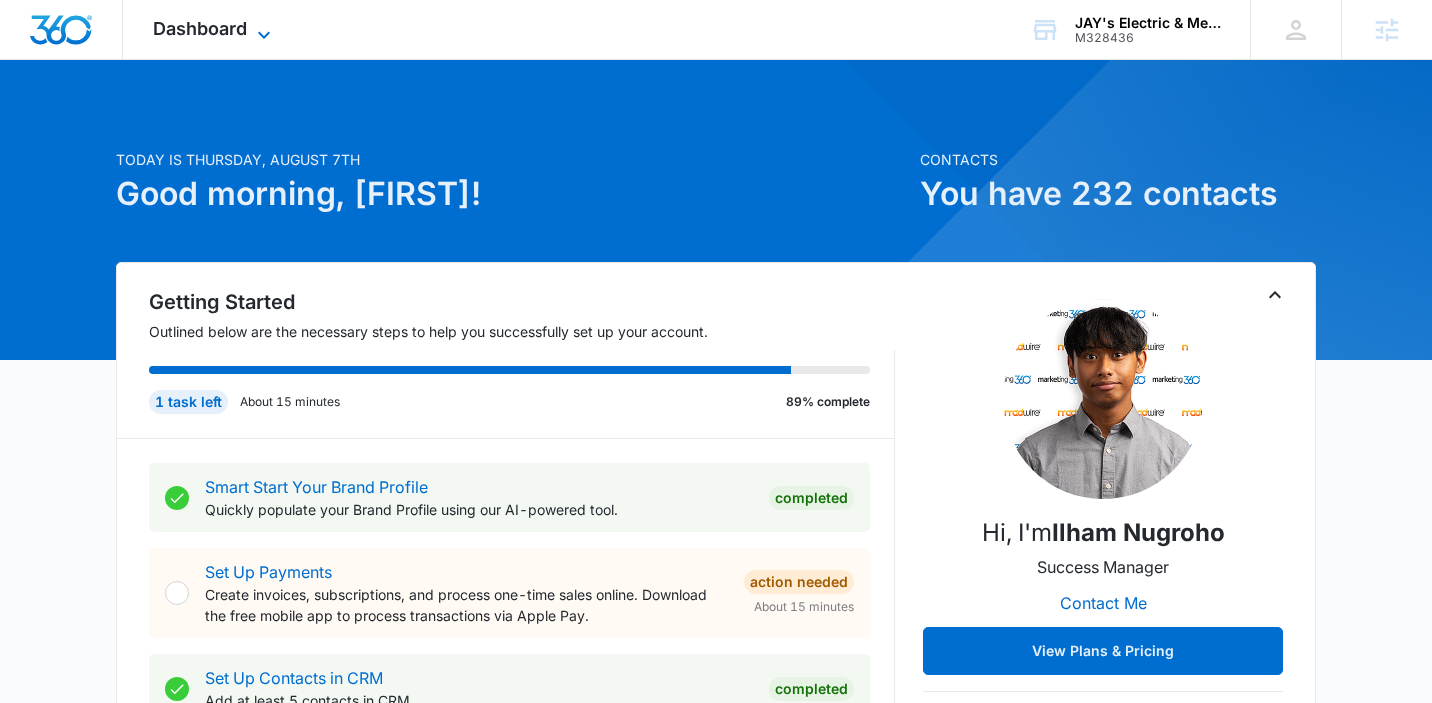 click 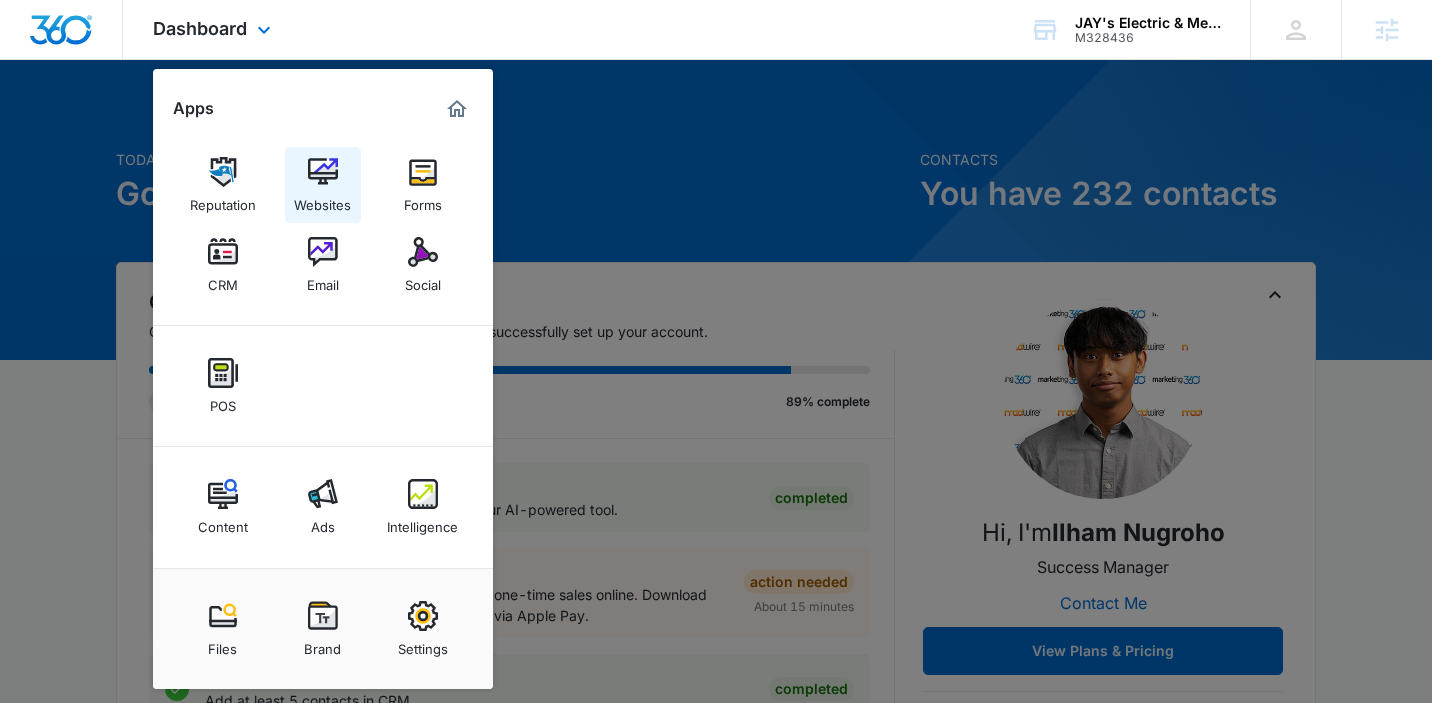 click on "Websites" at bounding box center (322, 200) 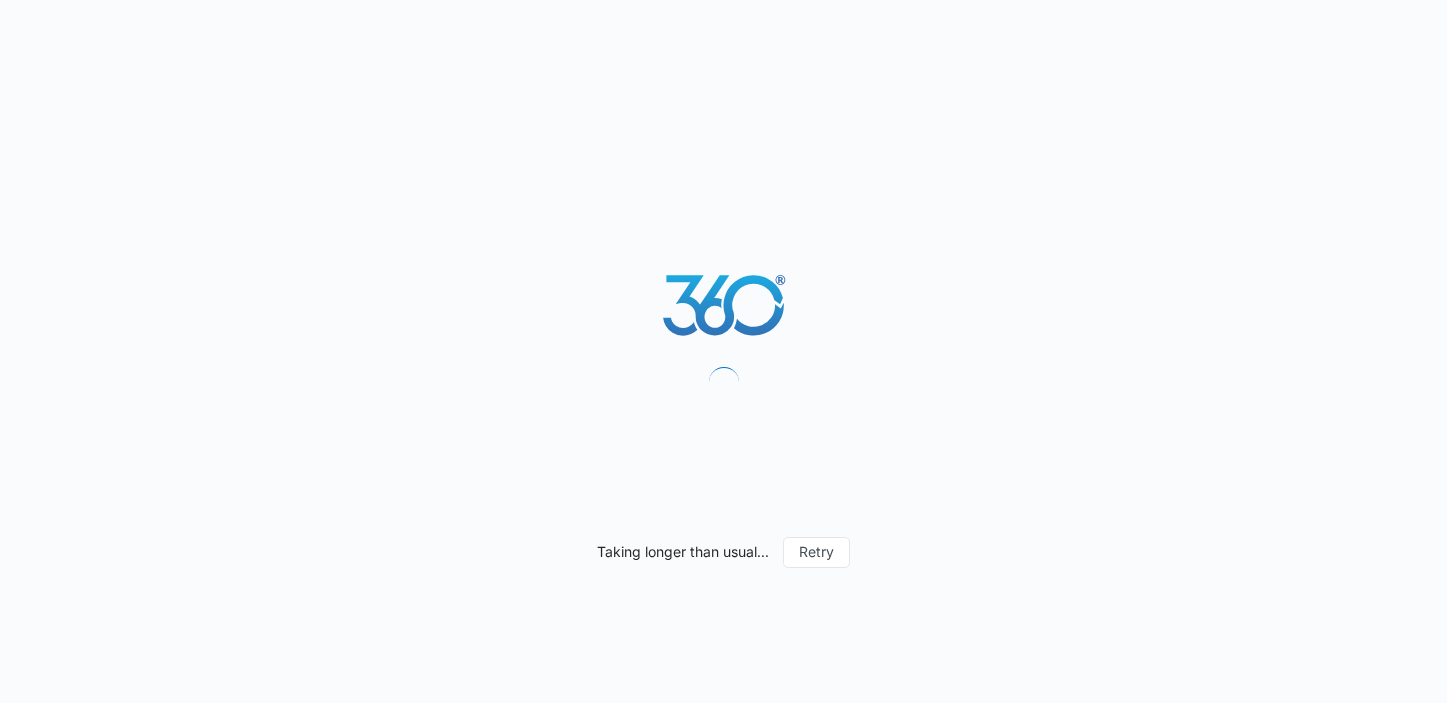 scroll, scrollTop: 0, scrollLeft: 0, axis: both 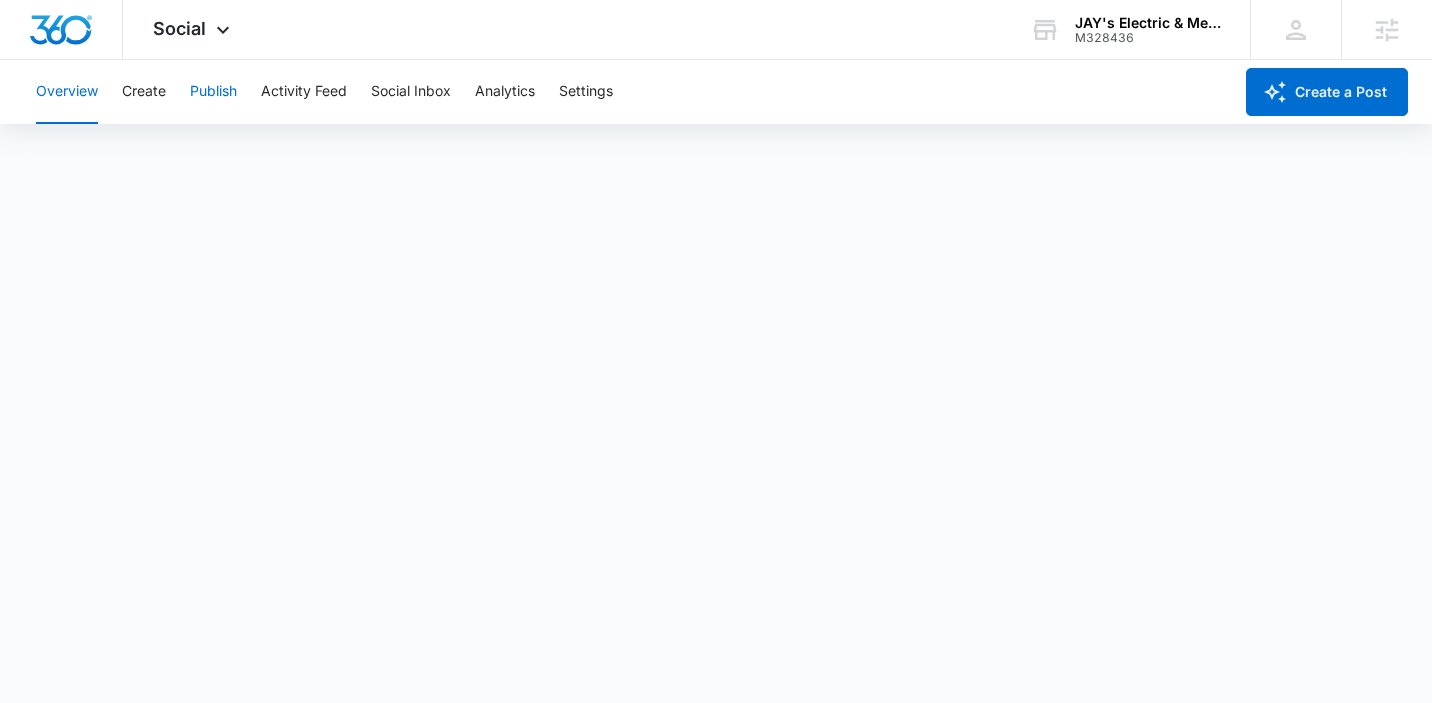 click on "Publish" at bounding box center (213, 92) 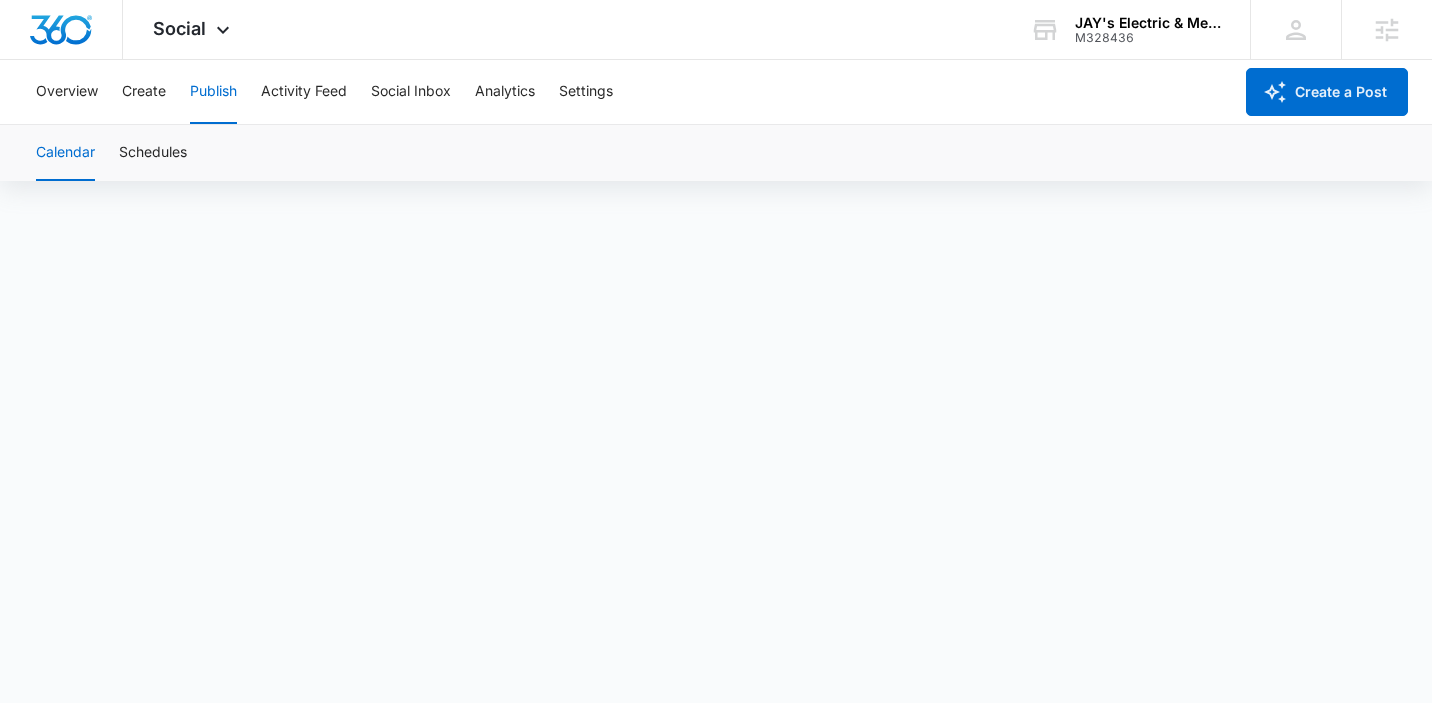 scroll, scrollTop: 14, scrollLeft: 0, axis: vertical 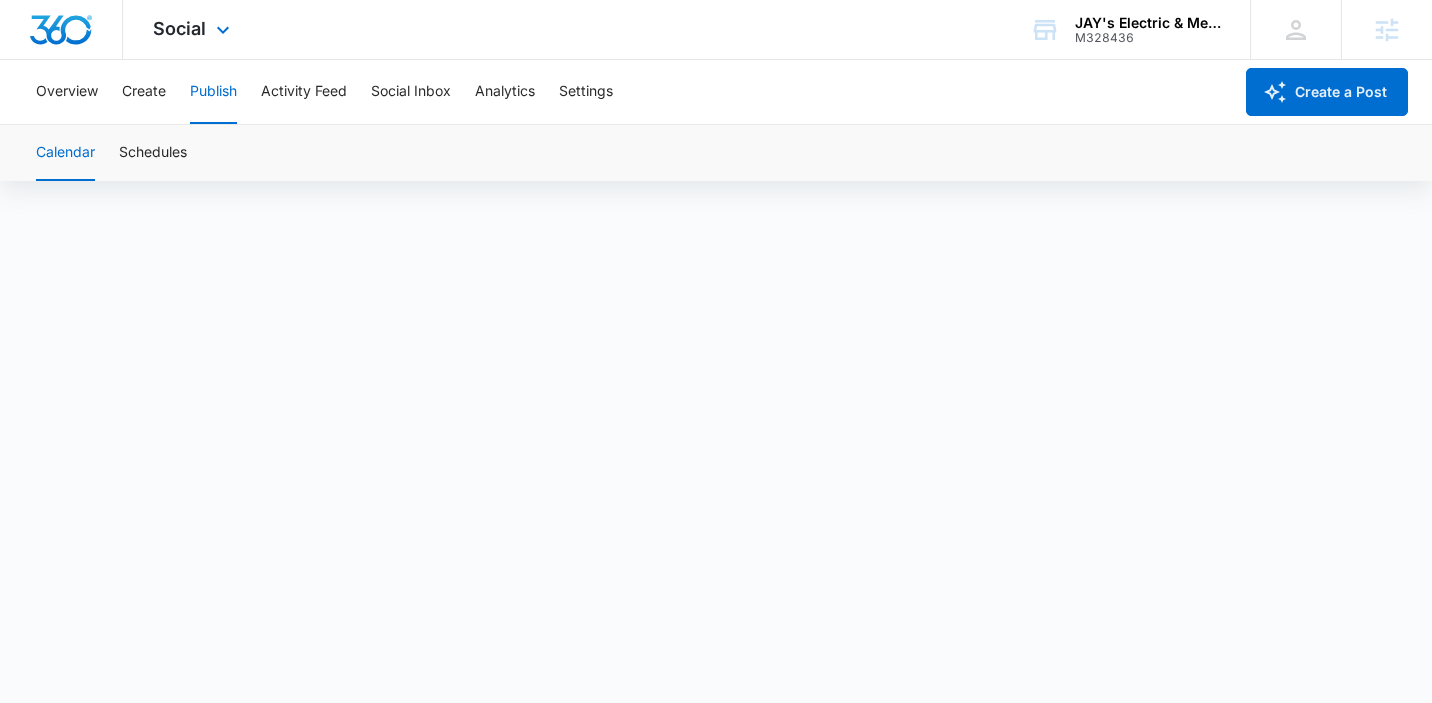 click on "Social Apps Reputation Websites Forms CRM Email Social POS Content Ads Intelligence Files Brand Settings" at bounding box center (194, 29) 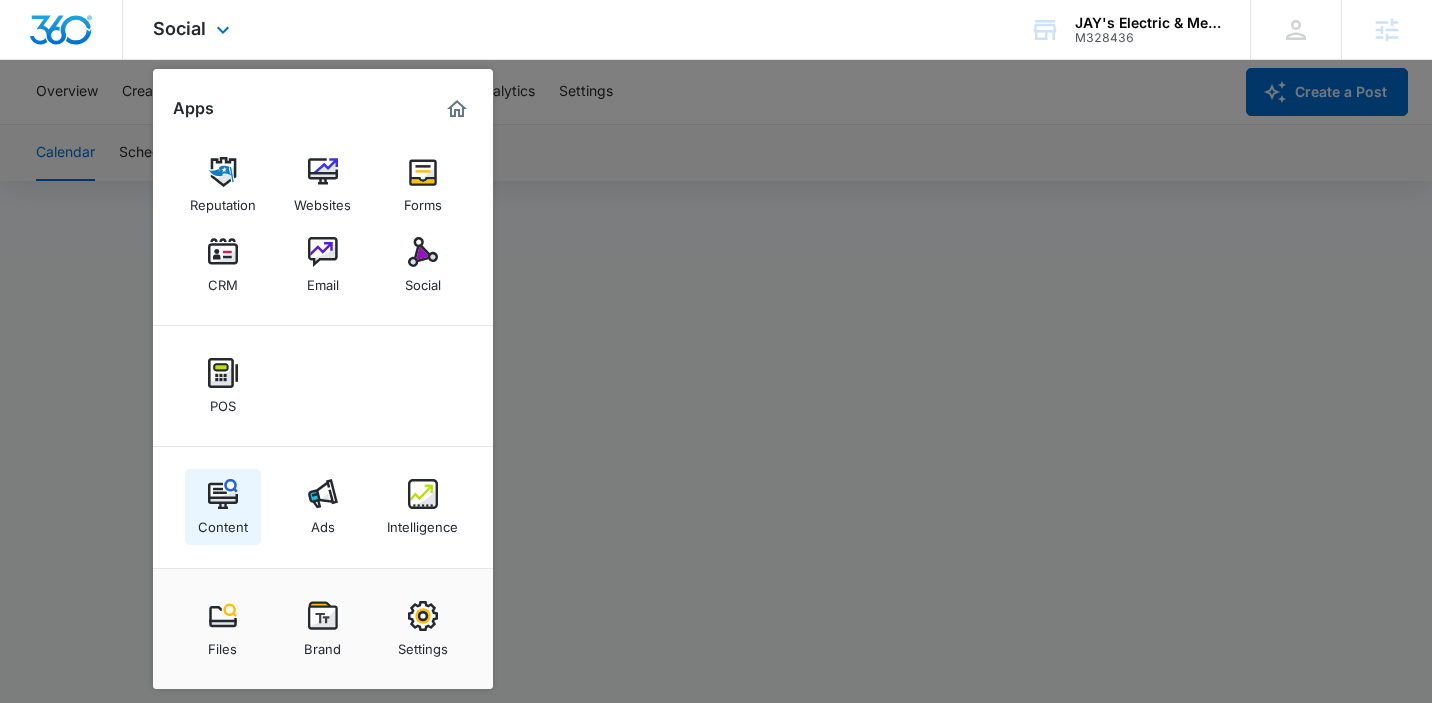 click at bounding box center [223, 494] 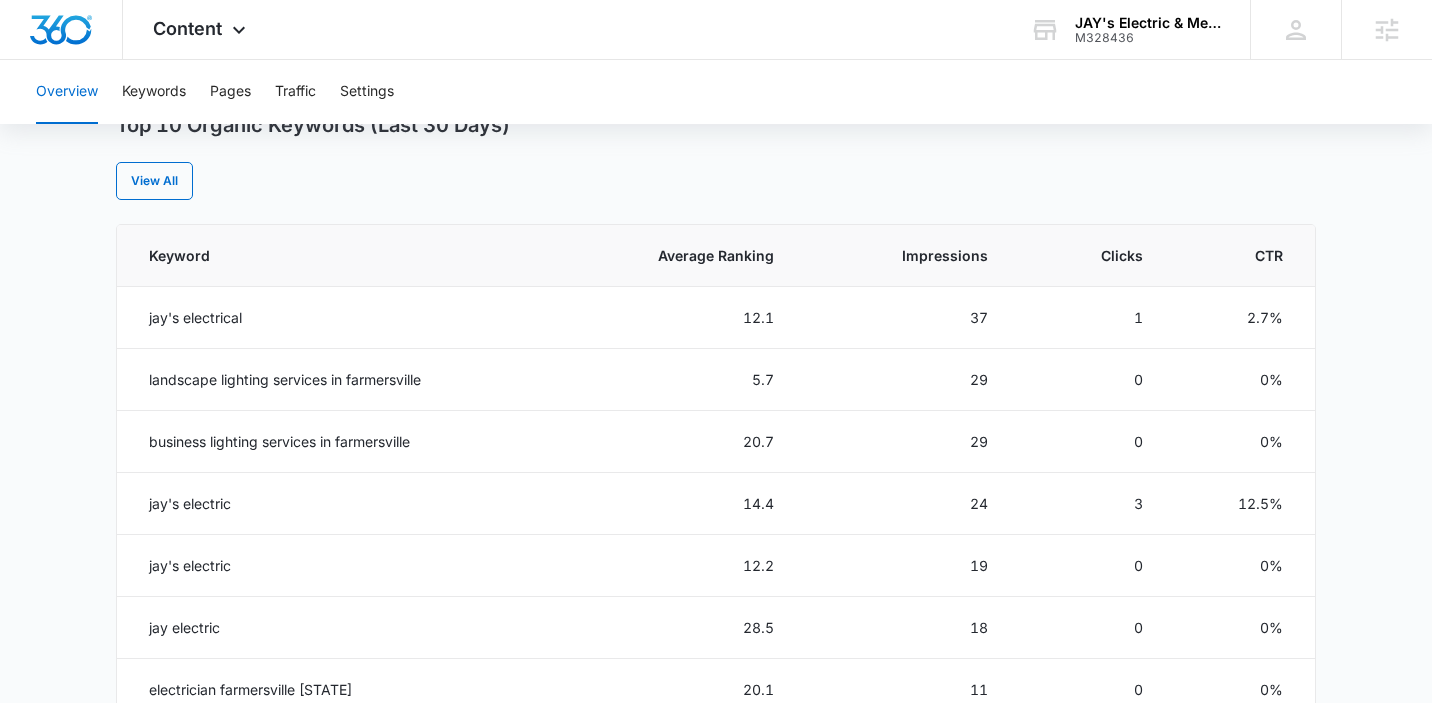 scroll, scrollTop: 925, scrollLeft: 0, axis: vertical 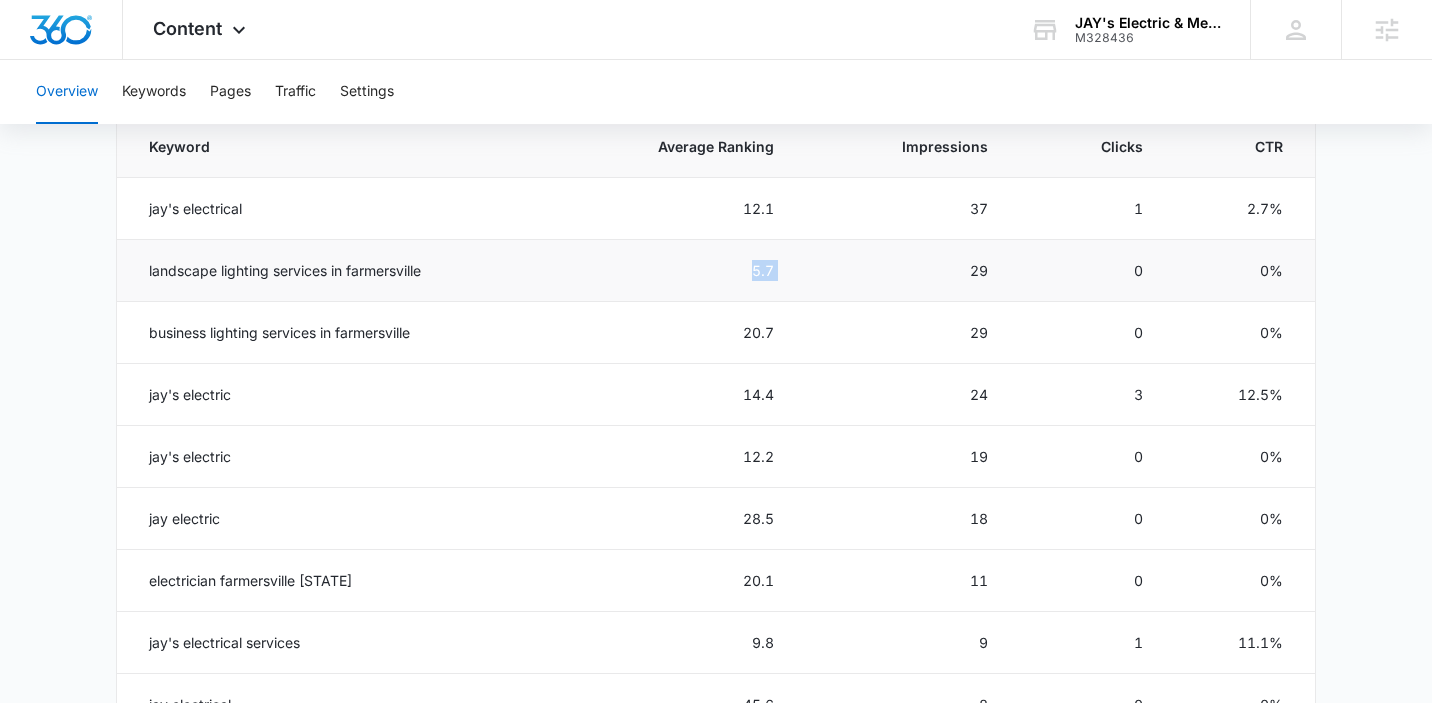 drag, startPoint x: 821, startPoint y: 272, endPoint x: 690, endPoint y: 267, distance: 131.09538 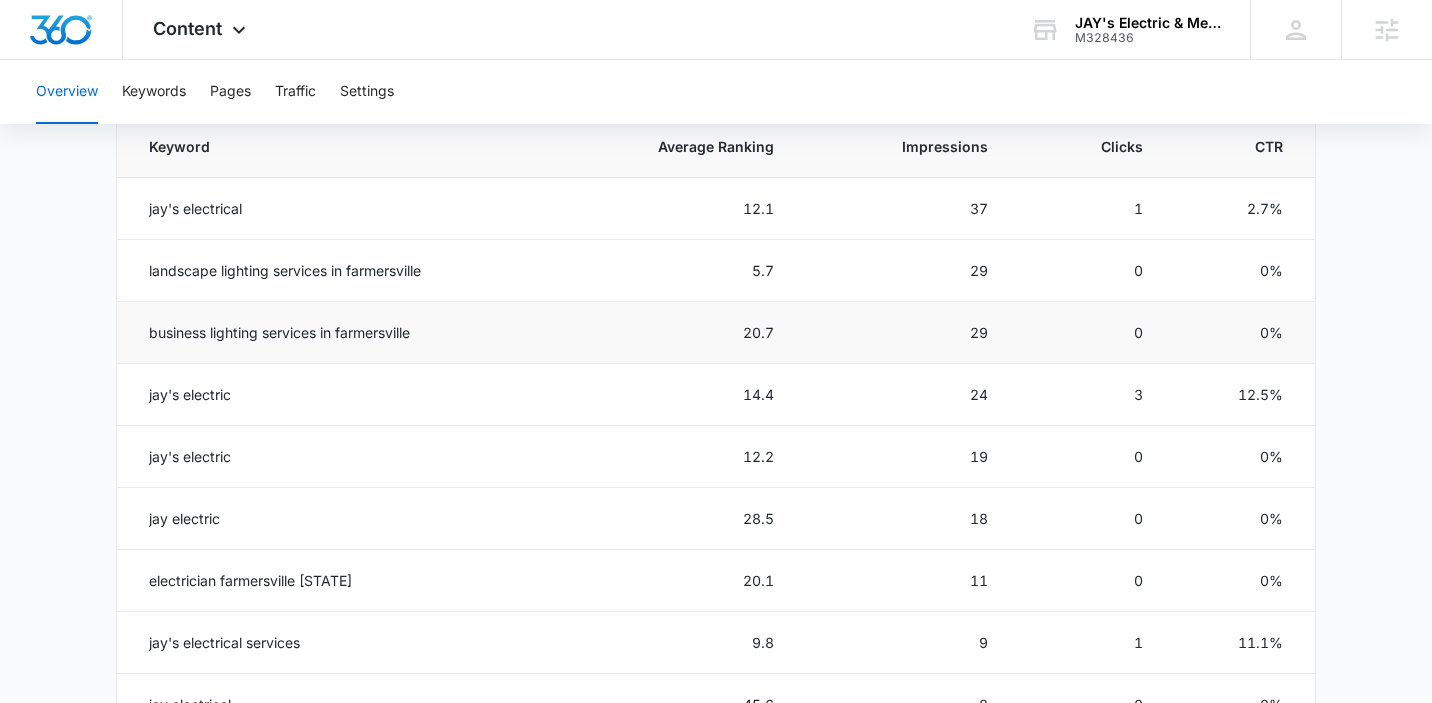 click on "20.7" at bounding box center [672, 333] 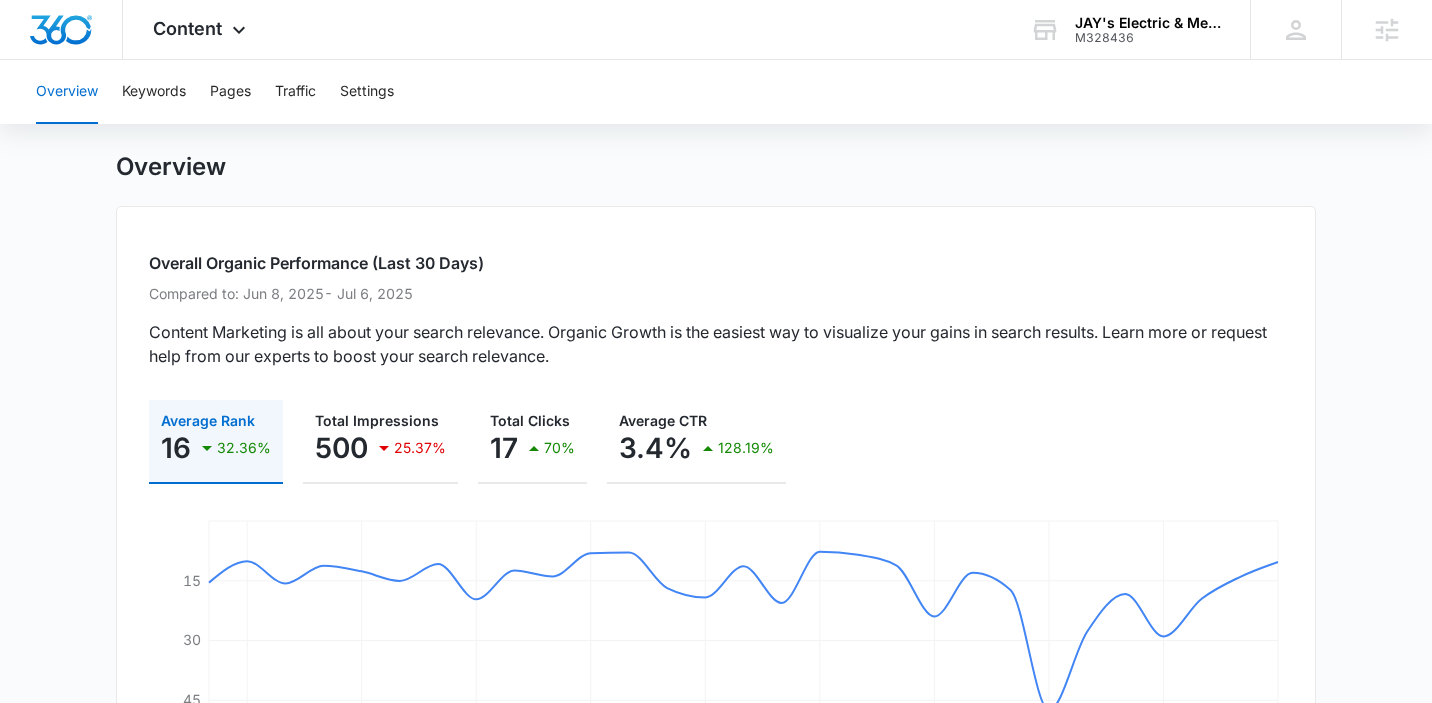 scroll, scrollTop: 0, scrollLeft: 0, axis: both 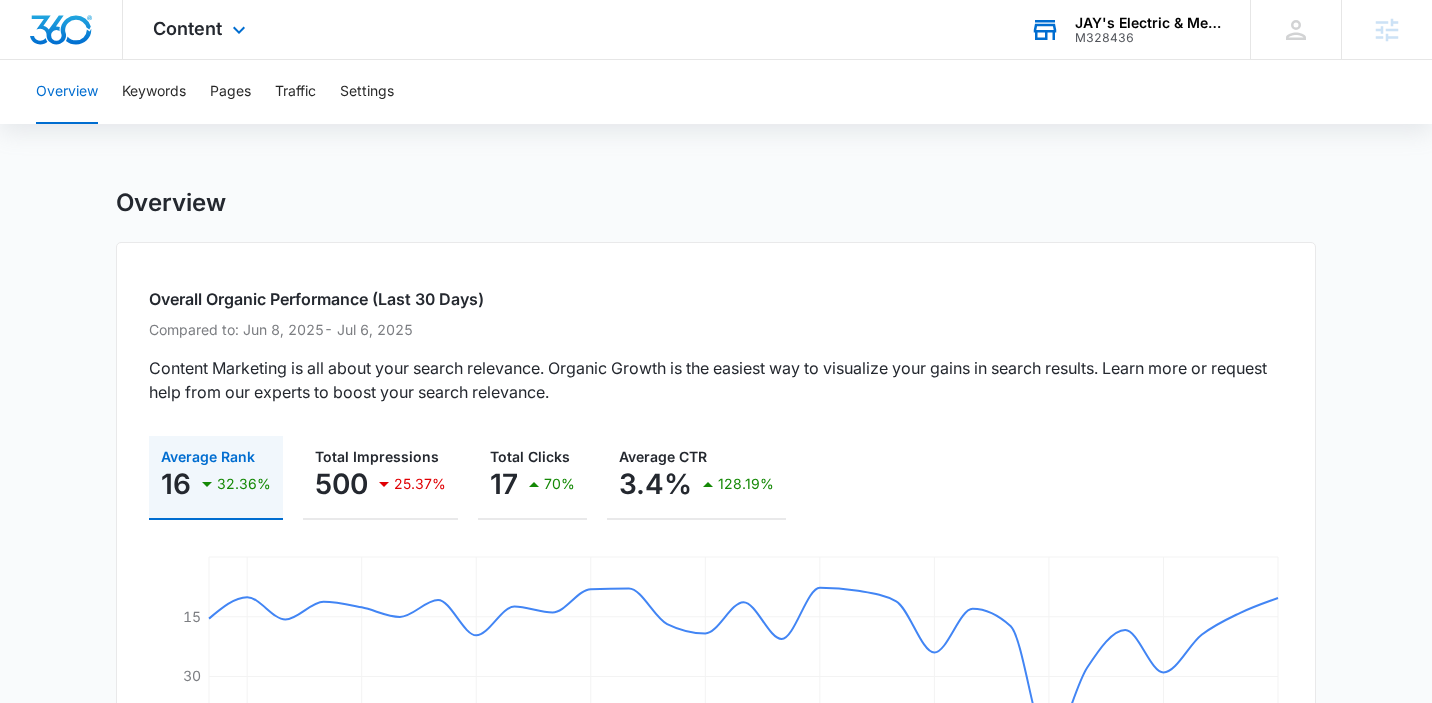 click on "JAY's Electric & Media Services, LLC" at bounding box center (1148, 23) 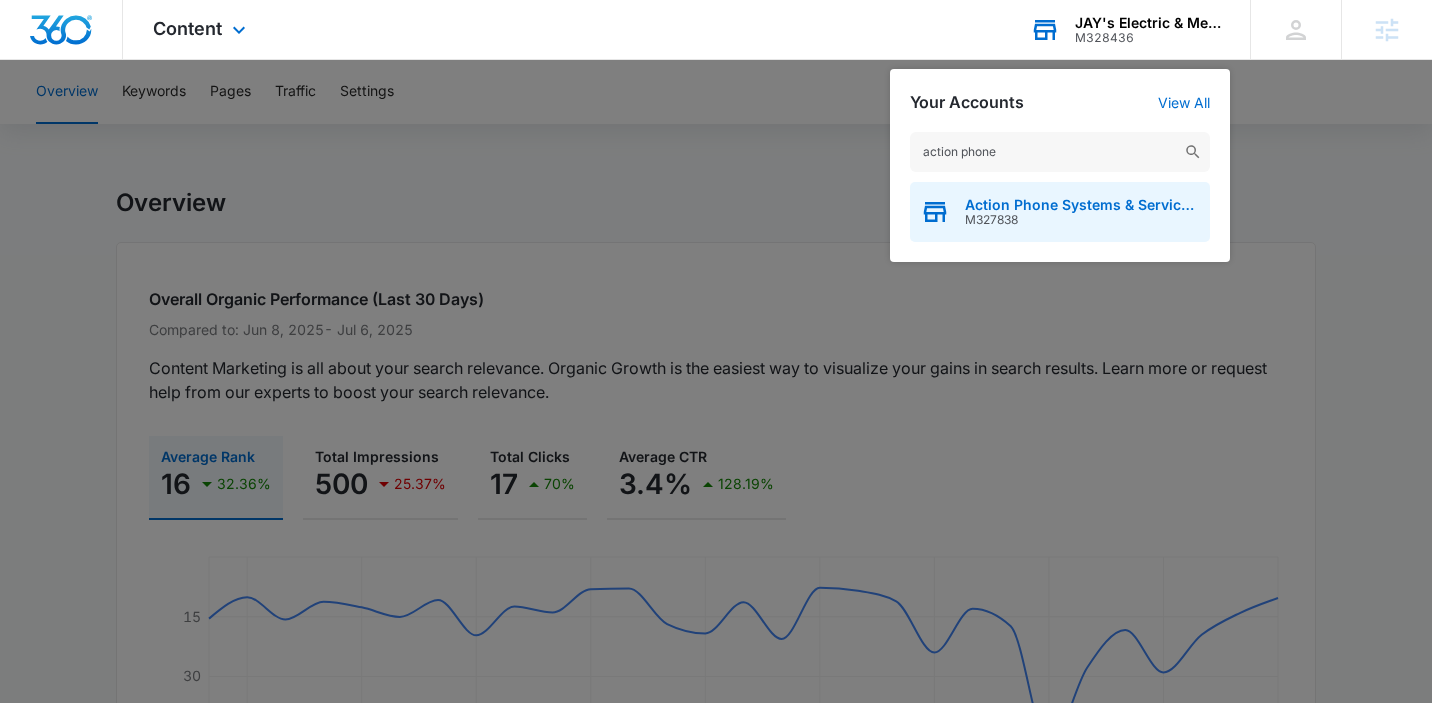 type on "action phone" 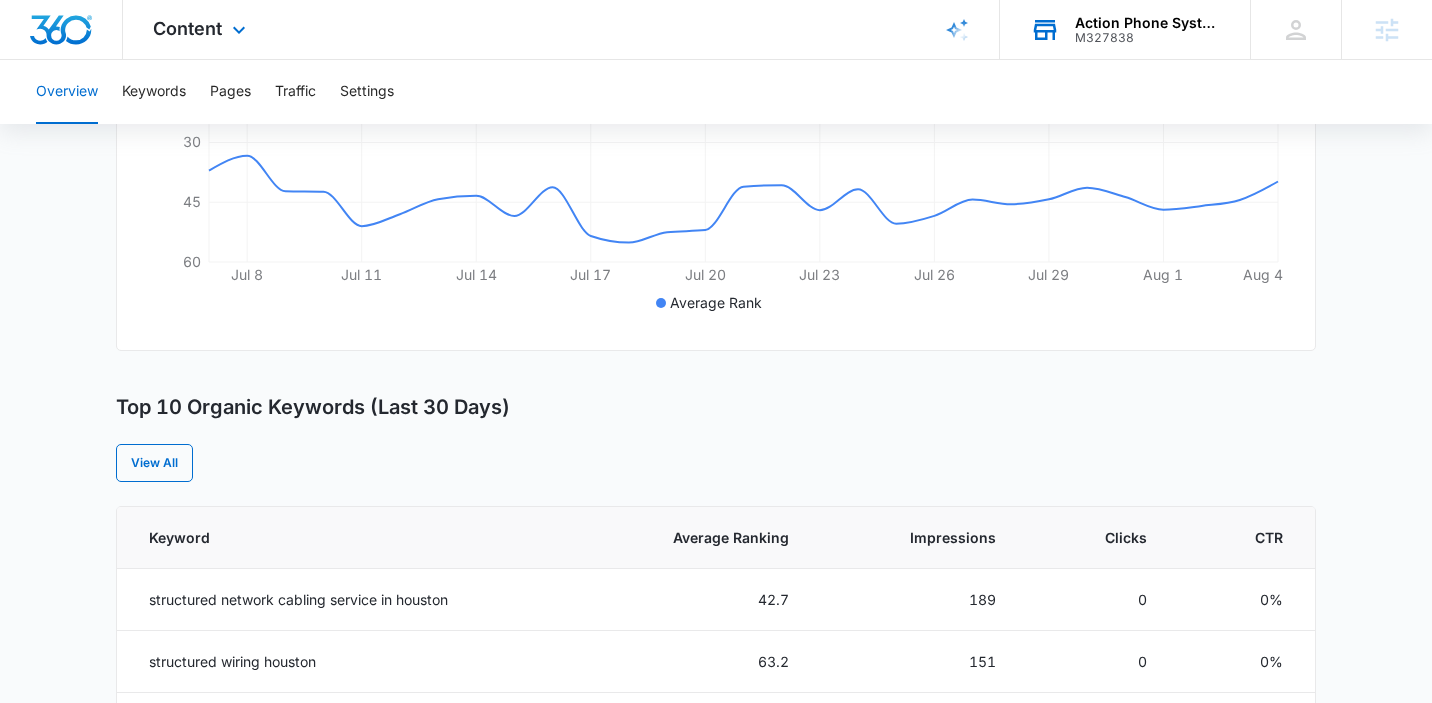 scroll, scrollTop: 101, scrollLeft: 0, axis: vertical 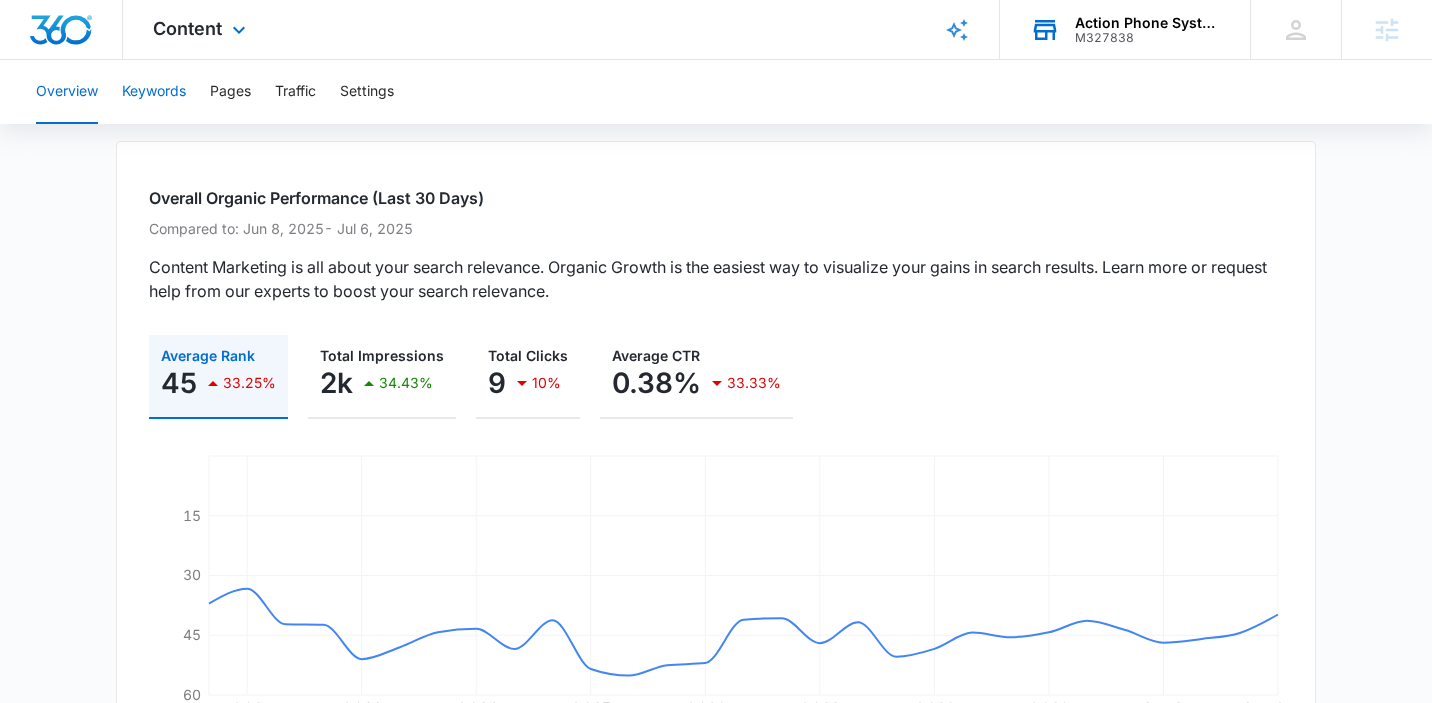 click on "Keywords" at bounding box center (154, 92) 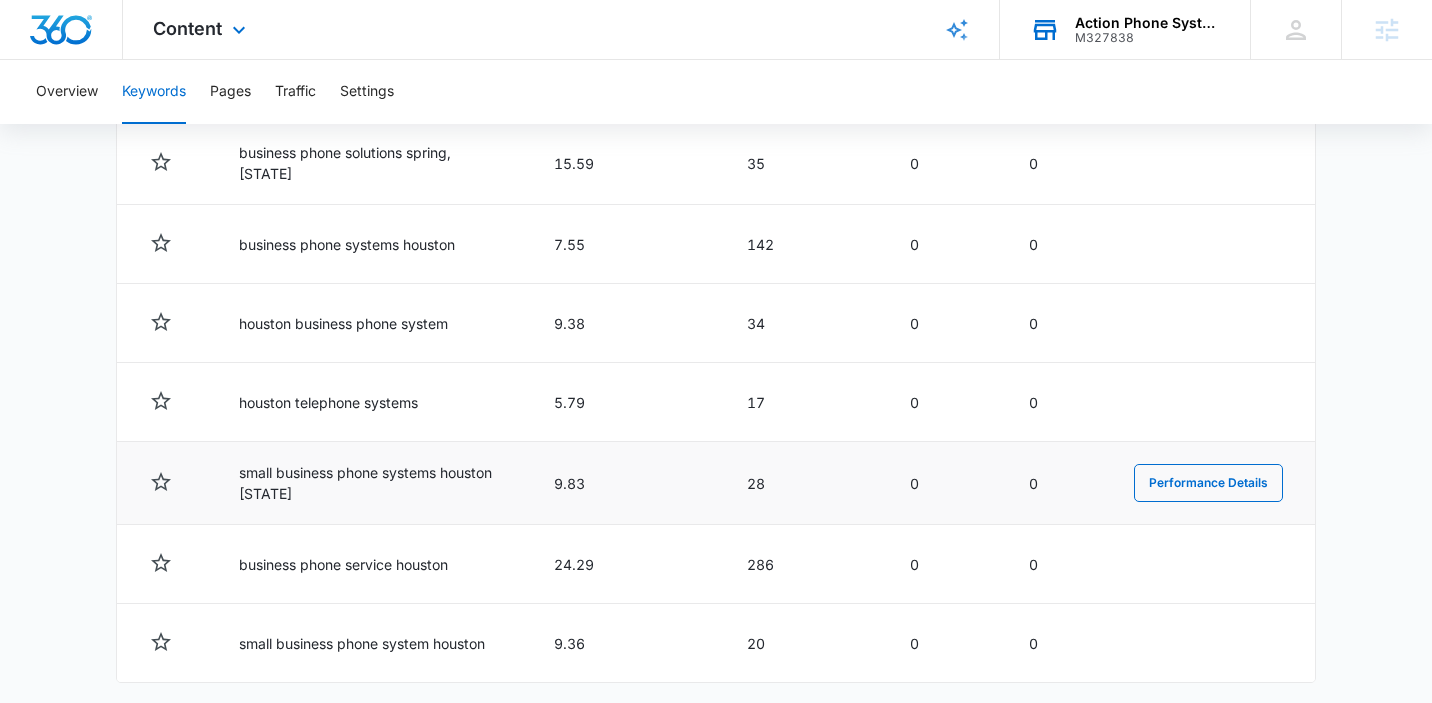 scroll, scrollTop: 1150, scrollLeft: 0, axis: vertical 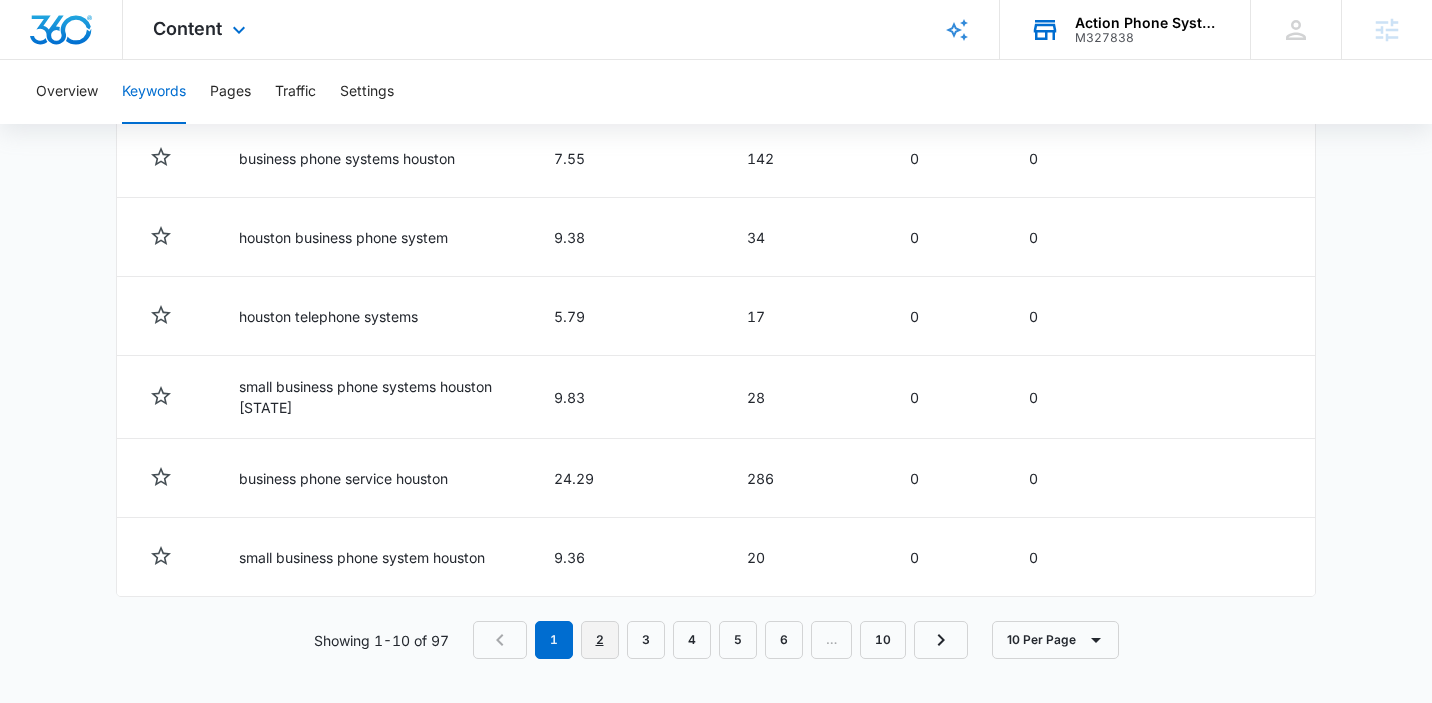 click on "2" at bounding box center [600, 640] 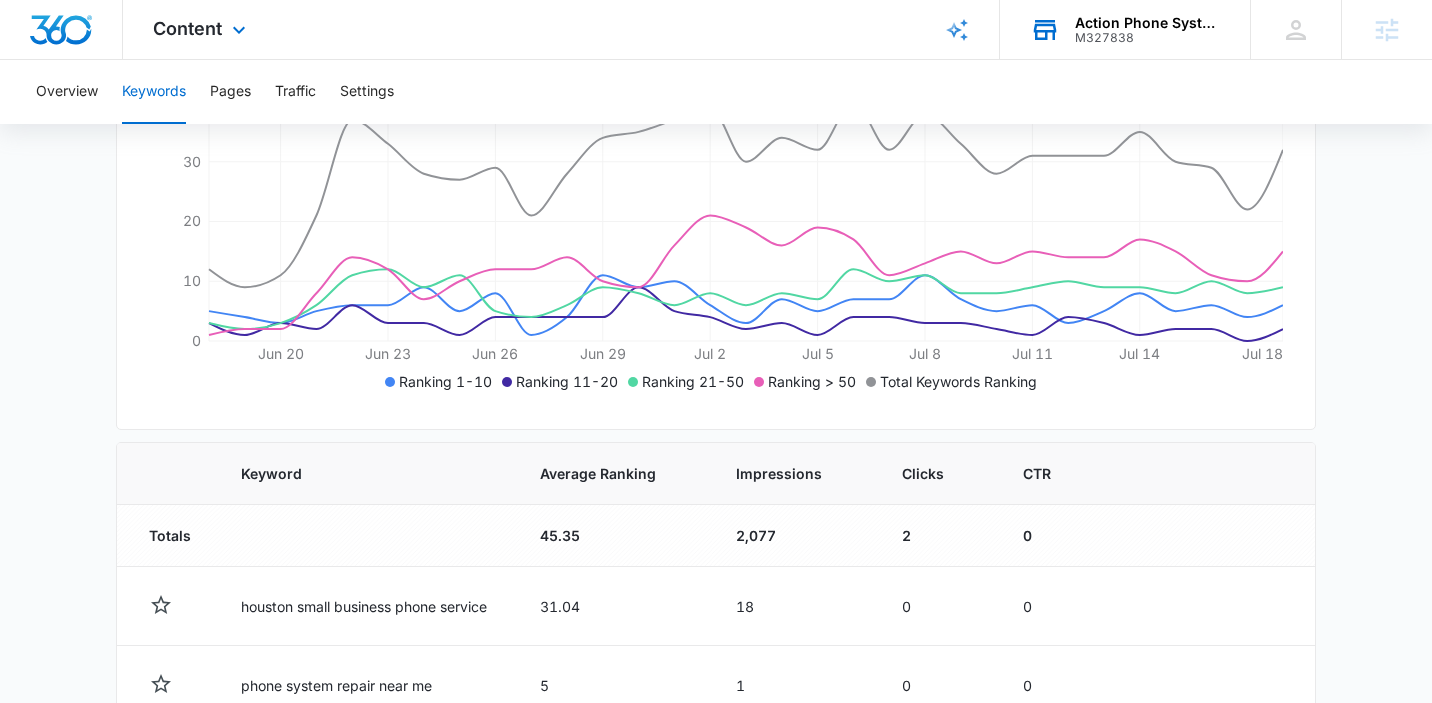 scroll, scrollTop: 793, scrollLeft: 0, axis: vertical 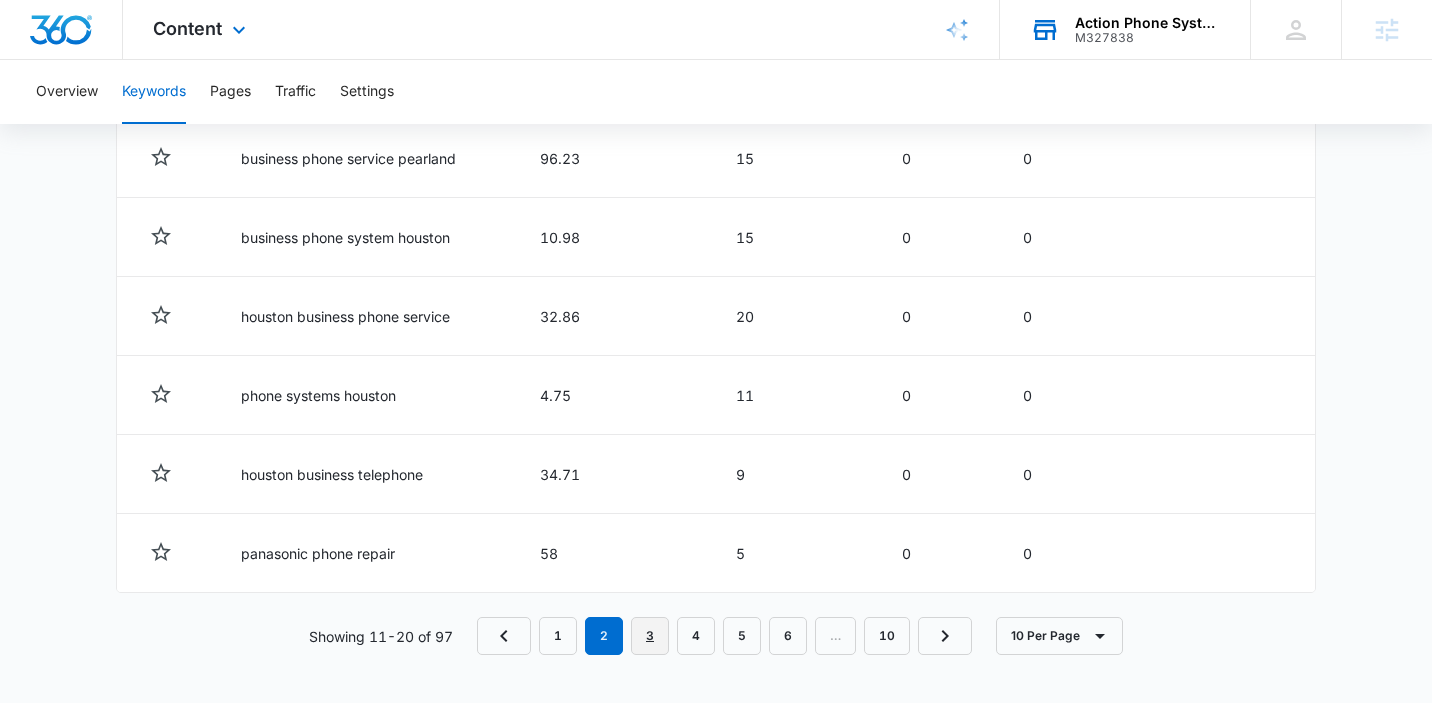 click on "3" at bounding box center (650, 636) 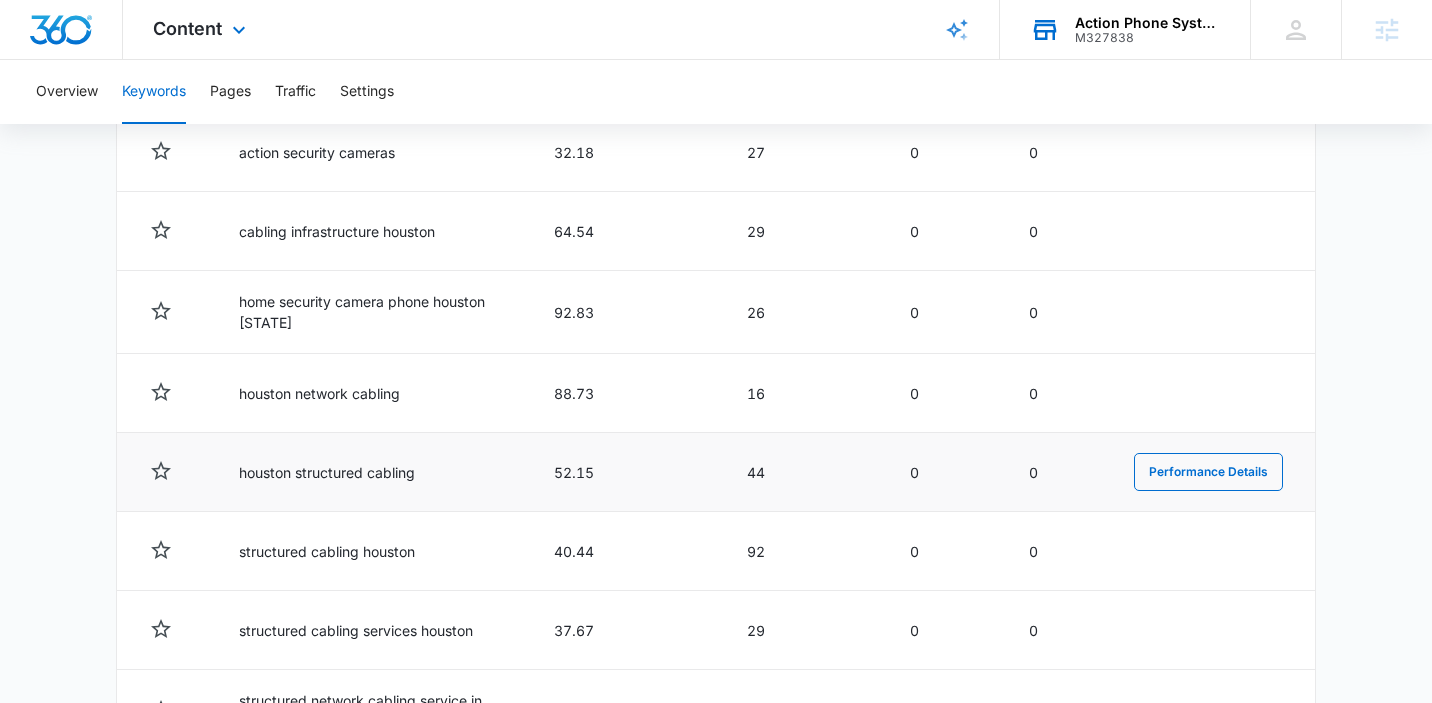 scroll, scrollTop: 1150, scrollLeft: 0, axis: vertical 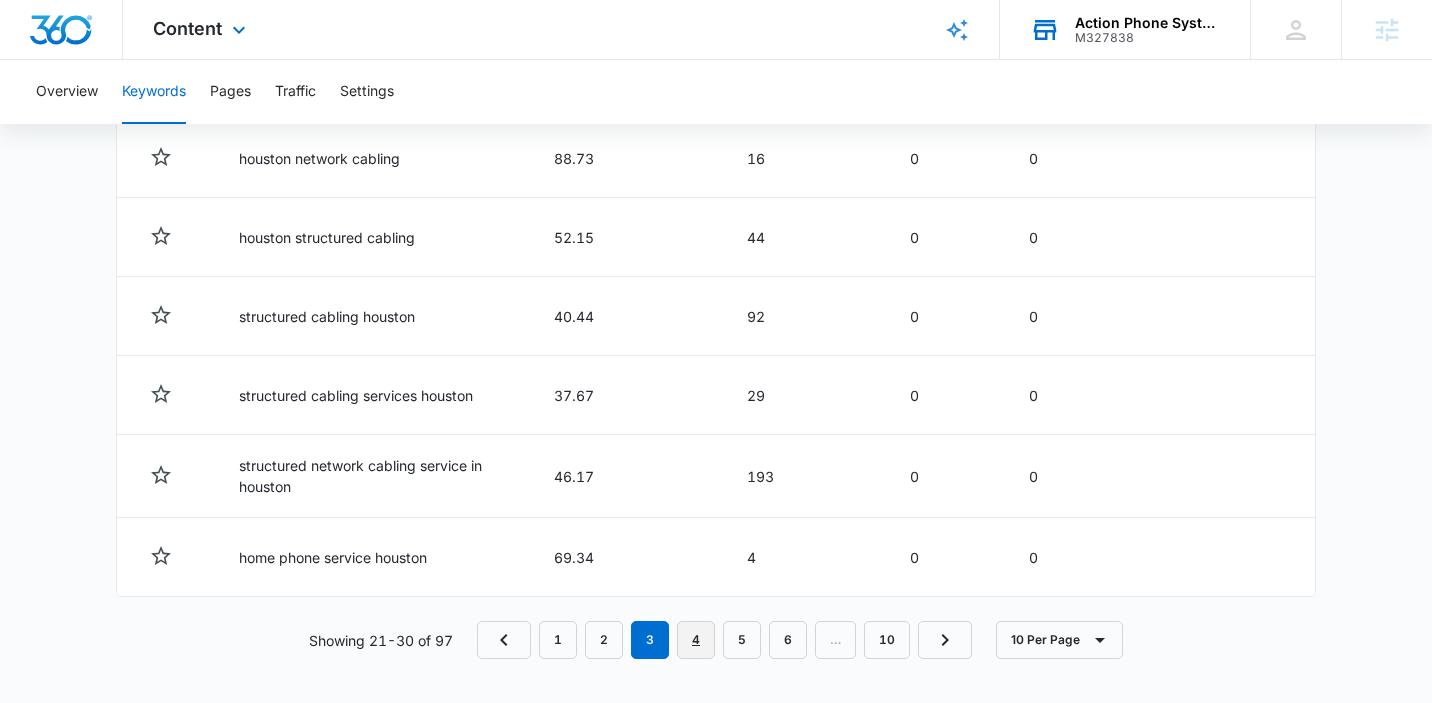 click on "4" at bounding box center [696, 640] 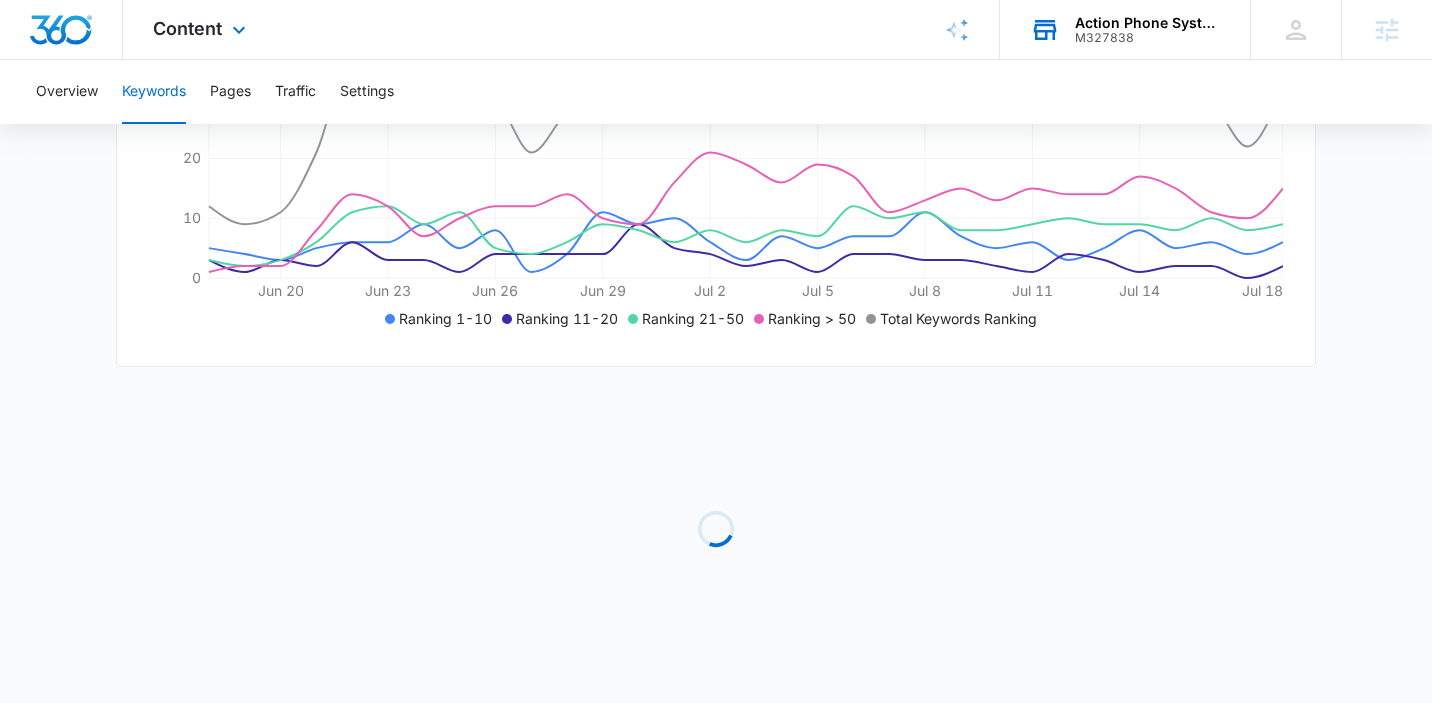 scroll, scrollTop: 1150, scrollLeft: 0, axis: vertical 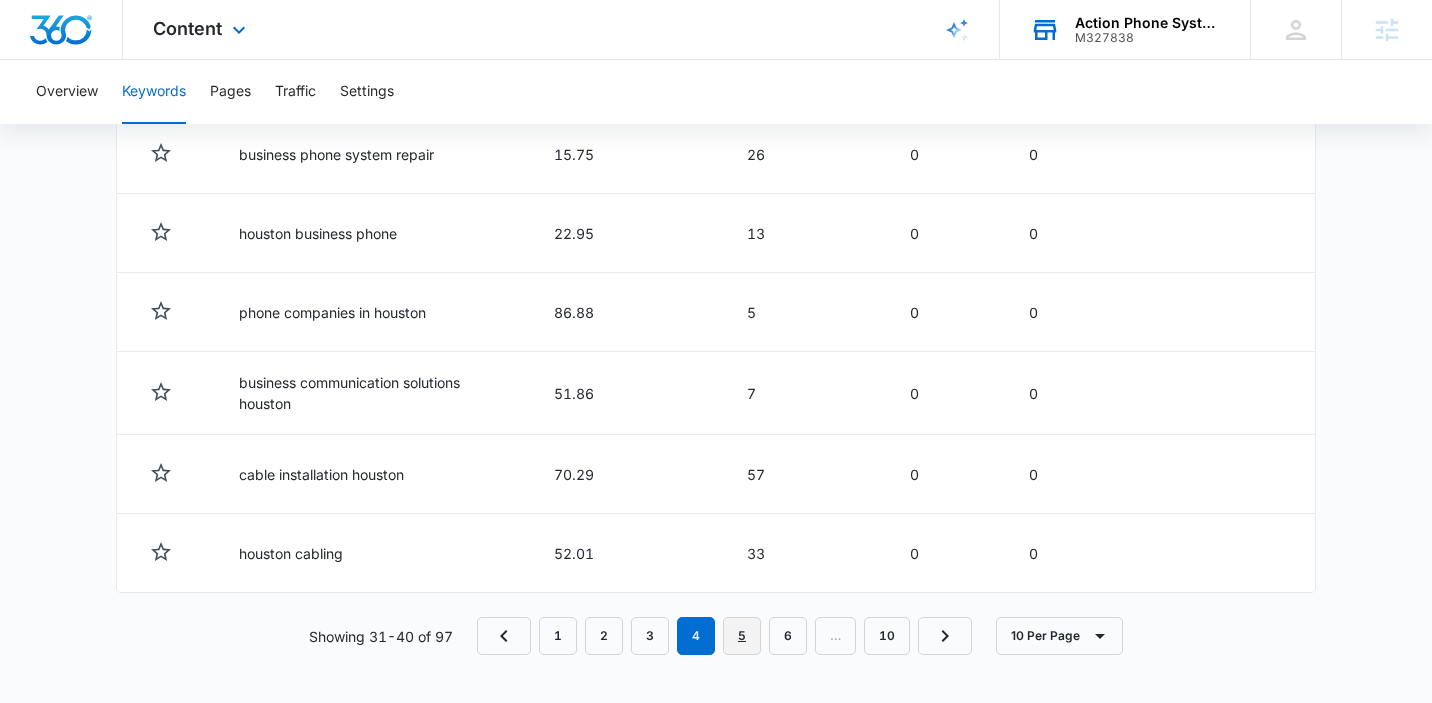 click on "5" at bounding box center [742, 636] 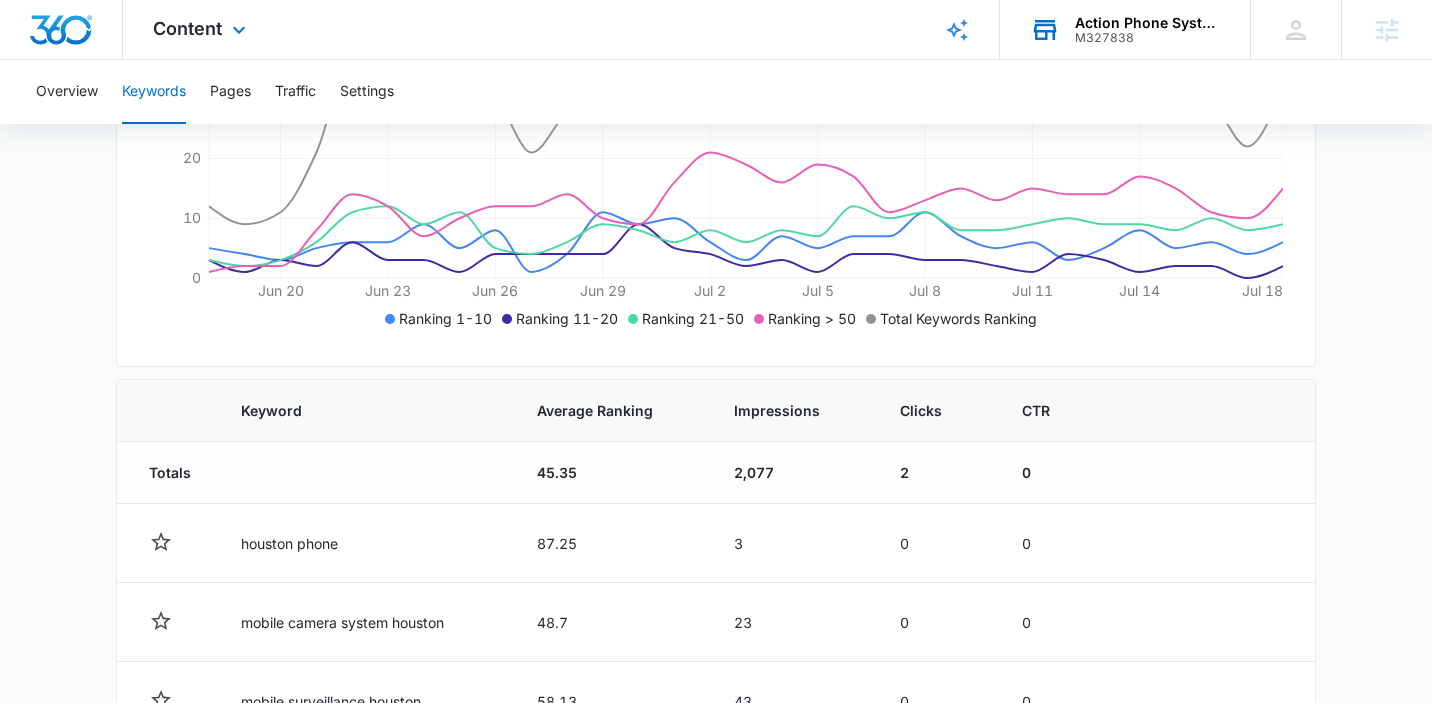 scroll, scrollTop: 1146, scrollLeft: 0, axis: vertical 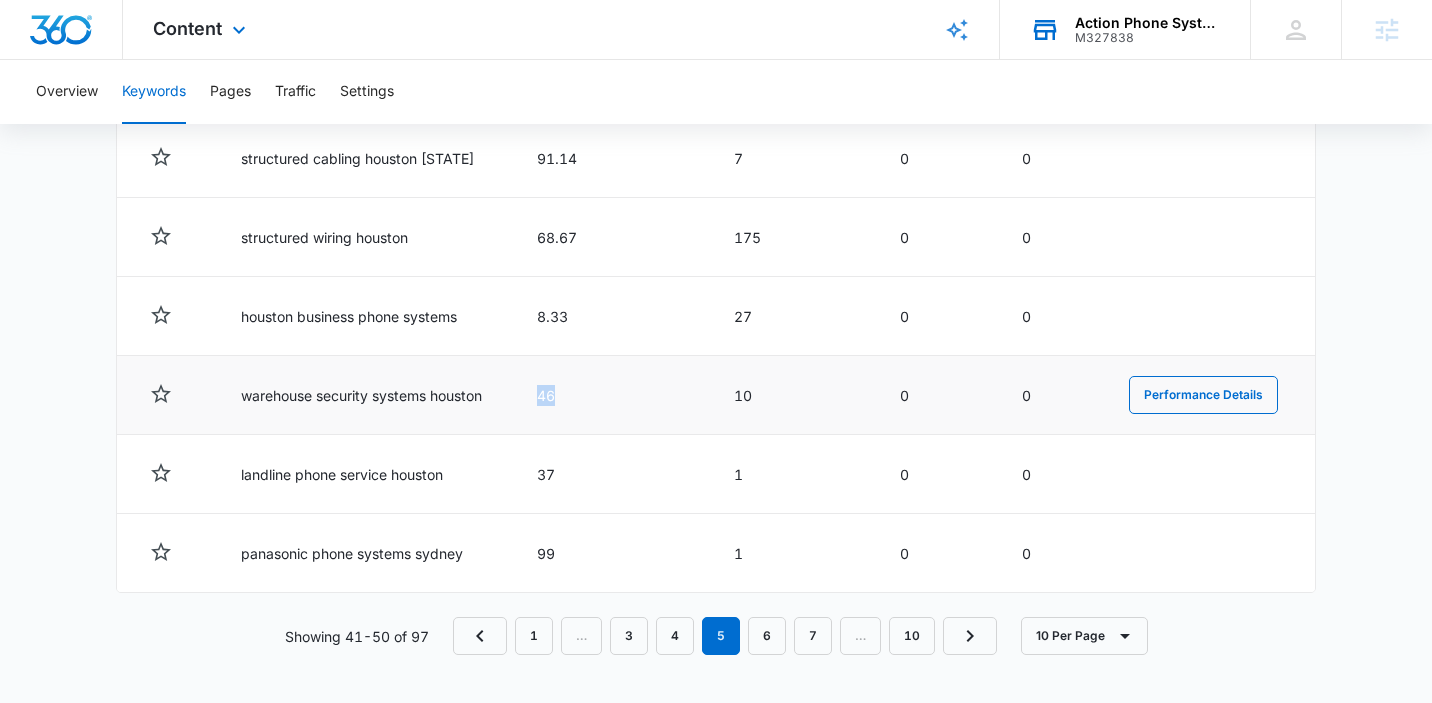 drag, startPoint x: 565, startPoint y: 398, endPoint x: 511, endPoint y: 394, distance: 54.147945 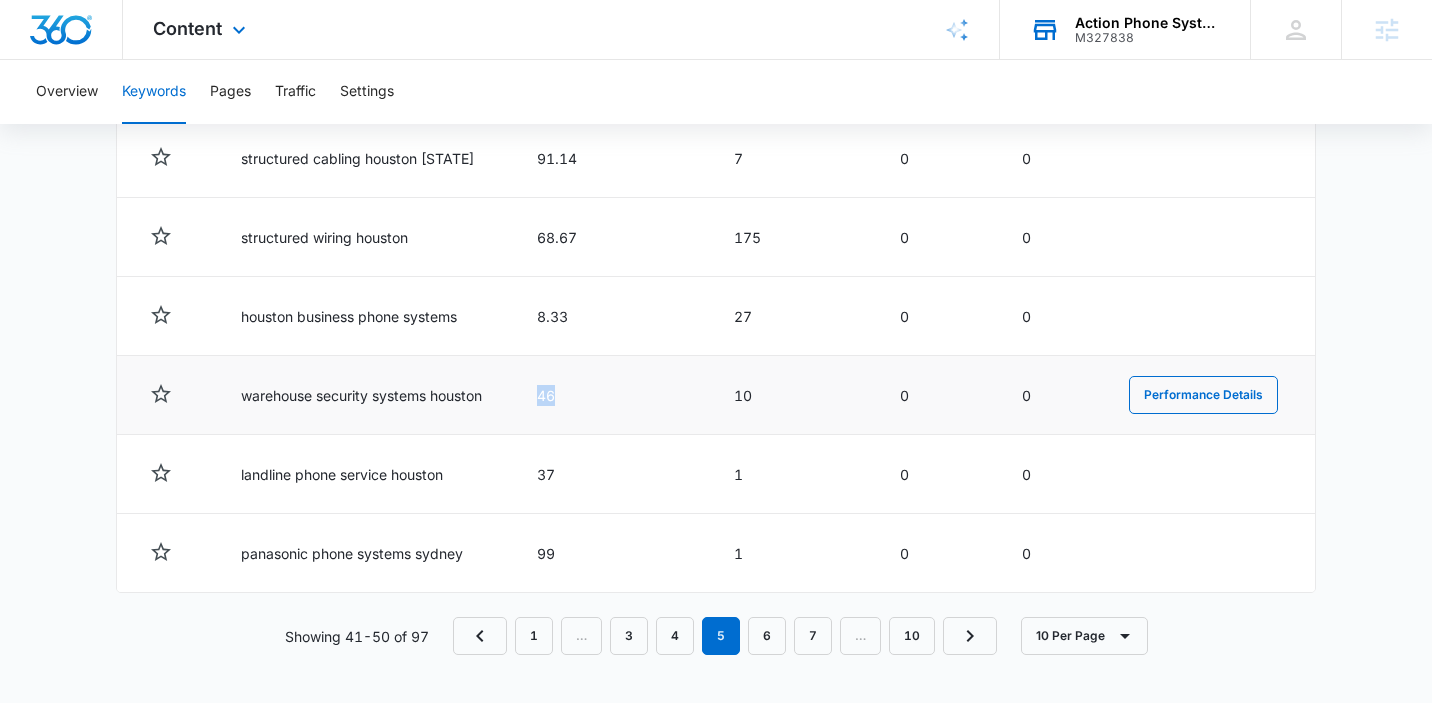 click on "46" at bounding box center [611, 395] 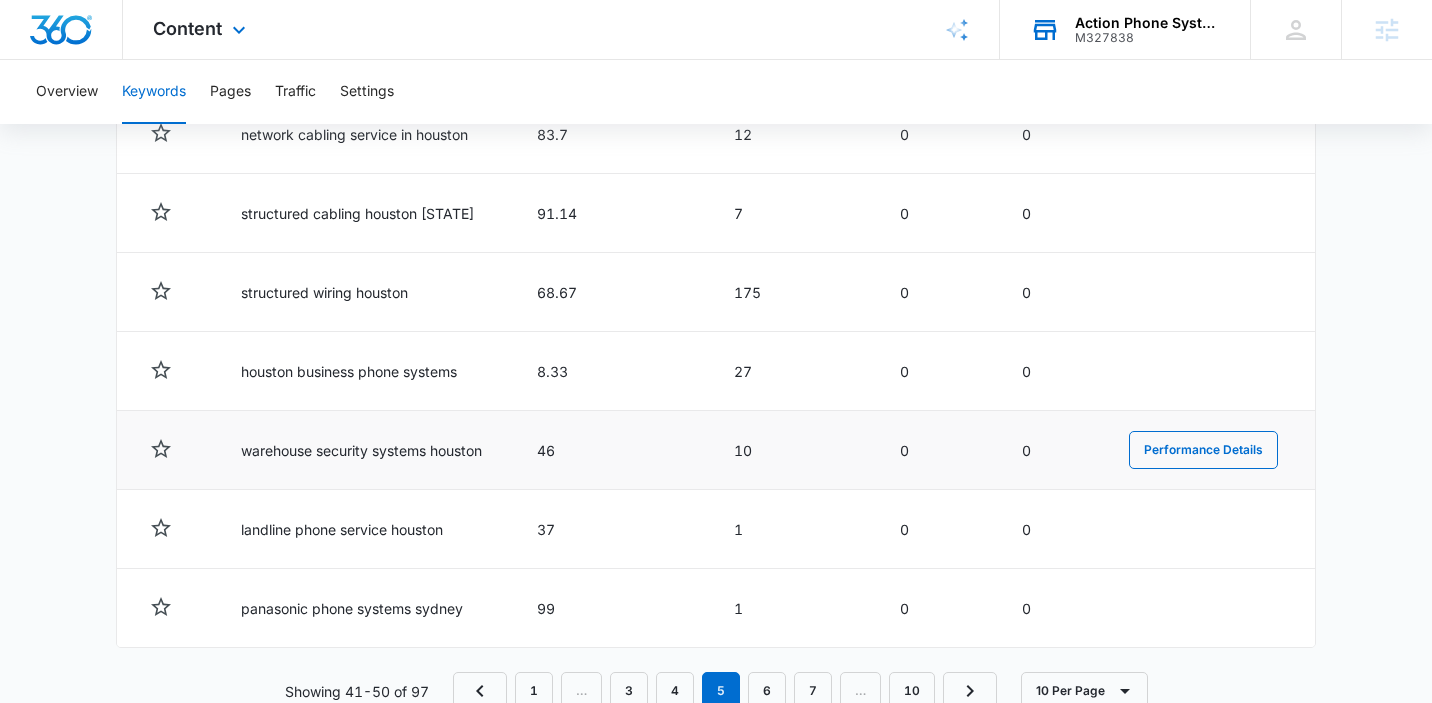 scroll, scrollTop: 1146, scrollLeft: 0, axis: vertical 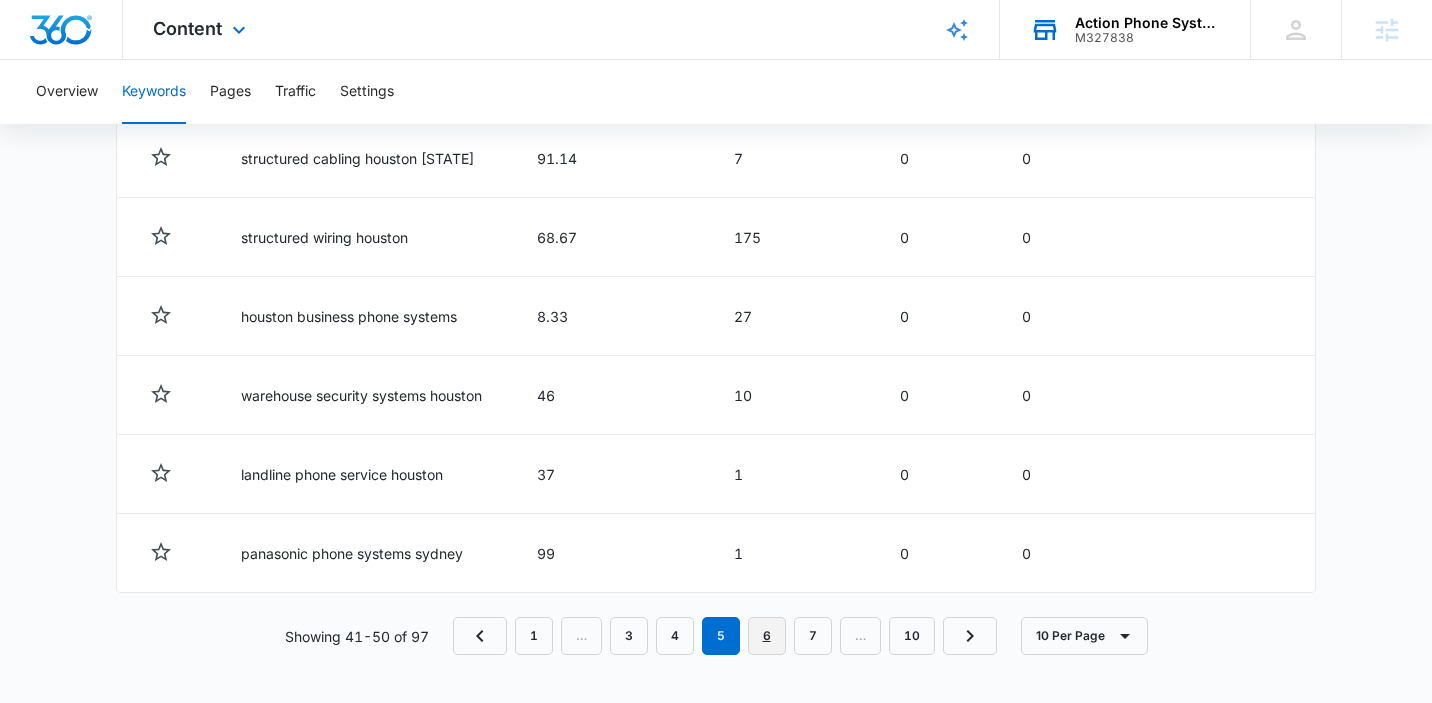 click on "6" at bounding box center [767, 636] 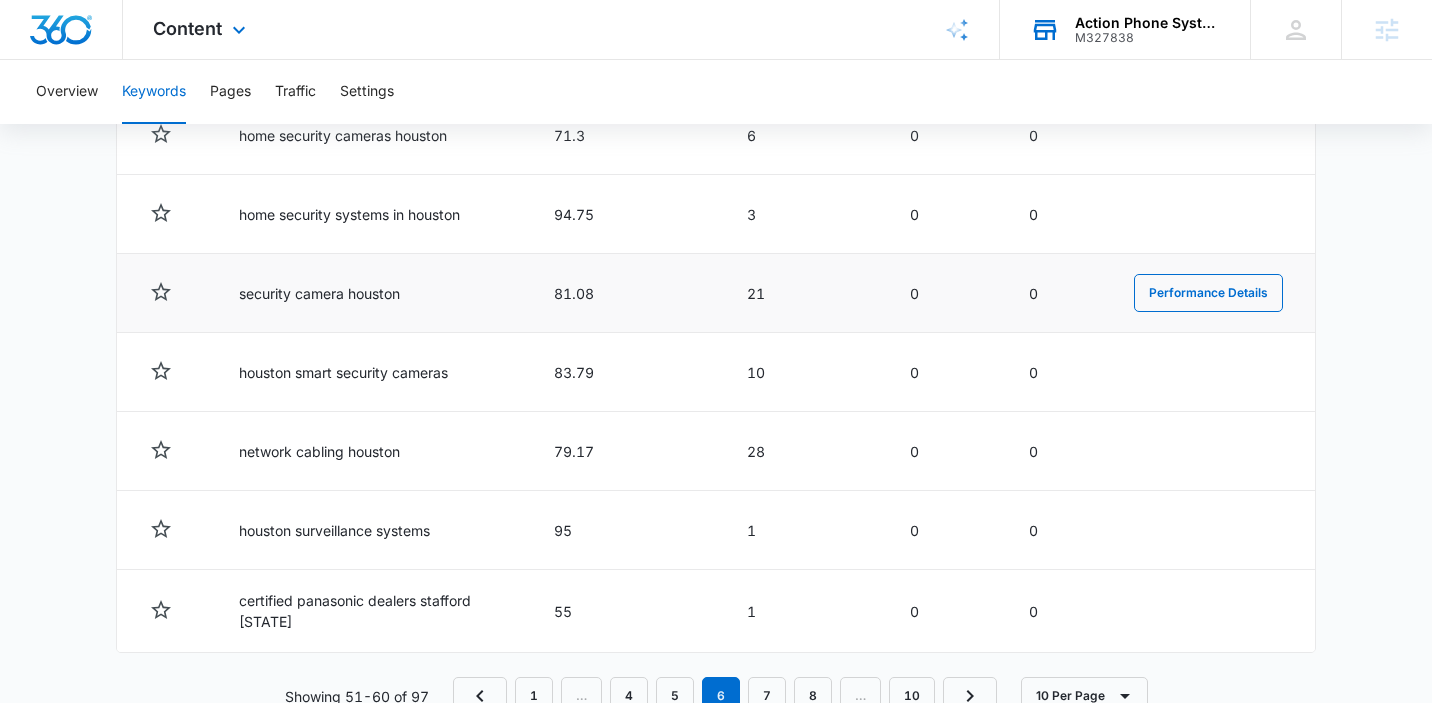 scroll, scrollTop: 1062, scrollLeft: 0, axis: vertical 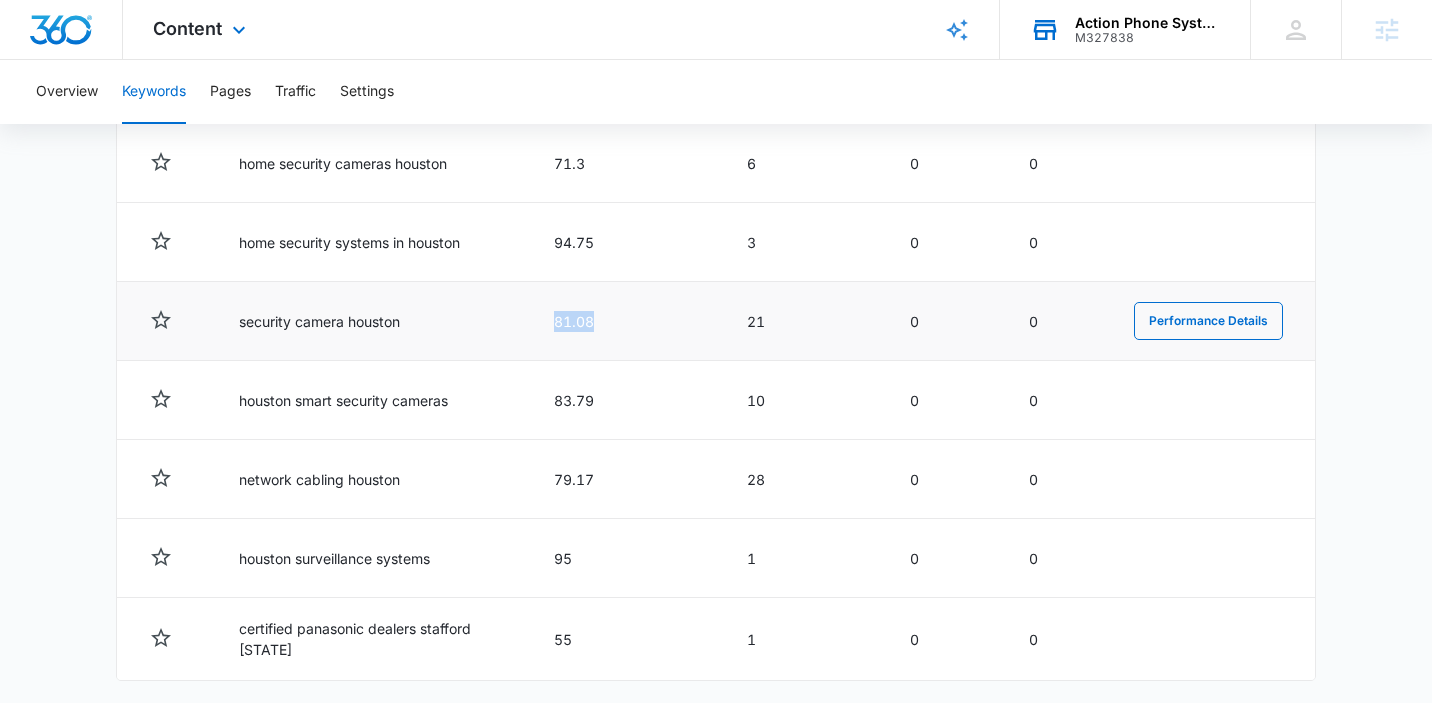 drag, startPoint x: 594, startPoint y: 317, endPoint x: 470, endPoint y: 337, distance: 125.60255 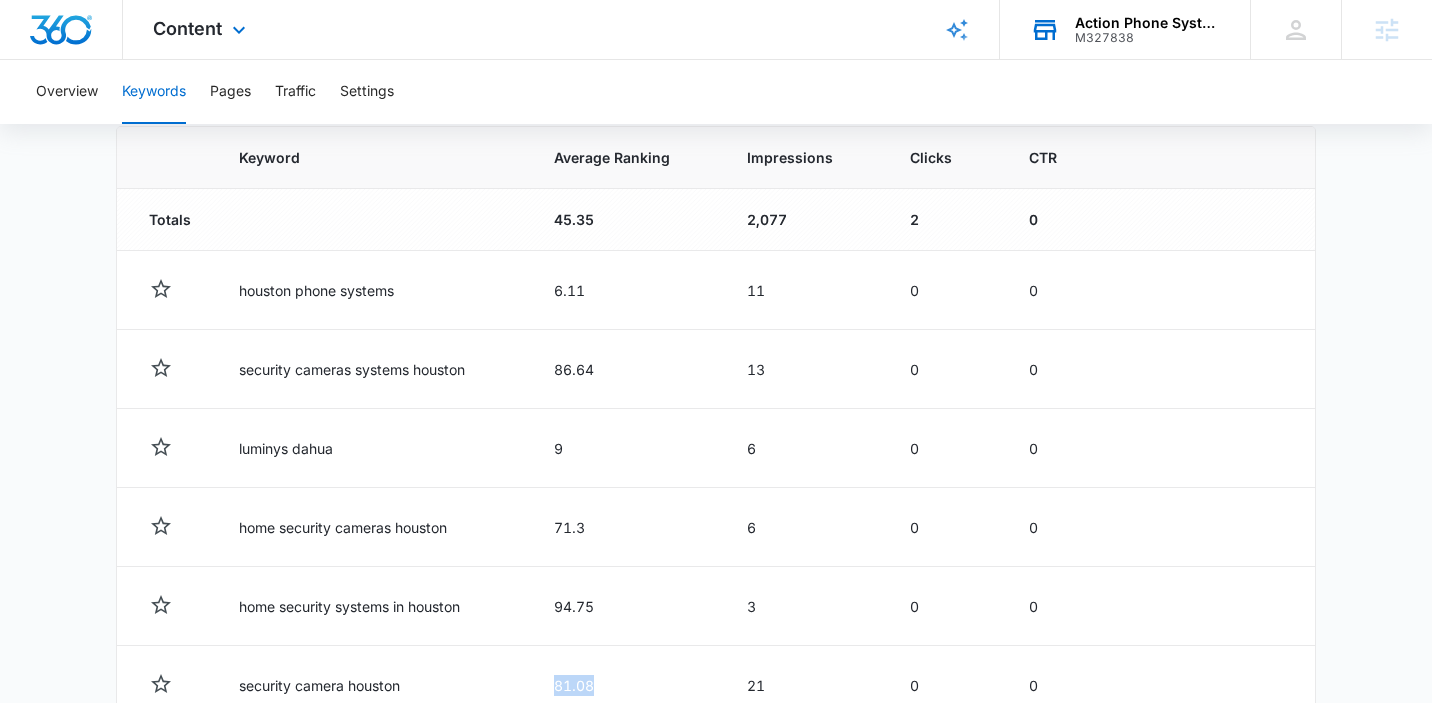 scroll, scrollTop: 1146, scrollLeft: 0, axis: vertical 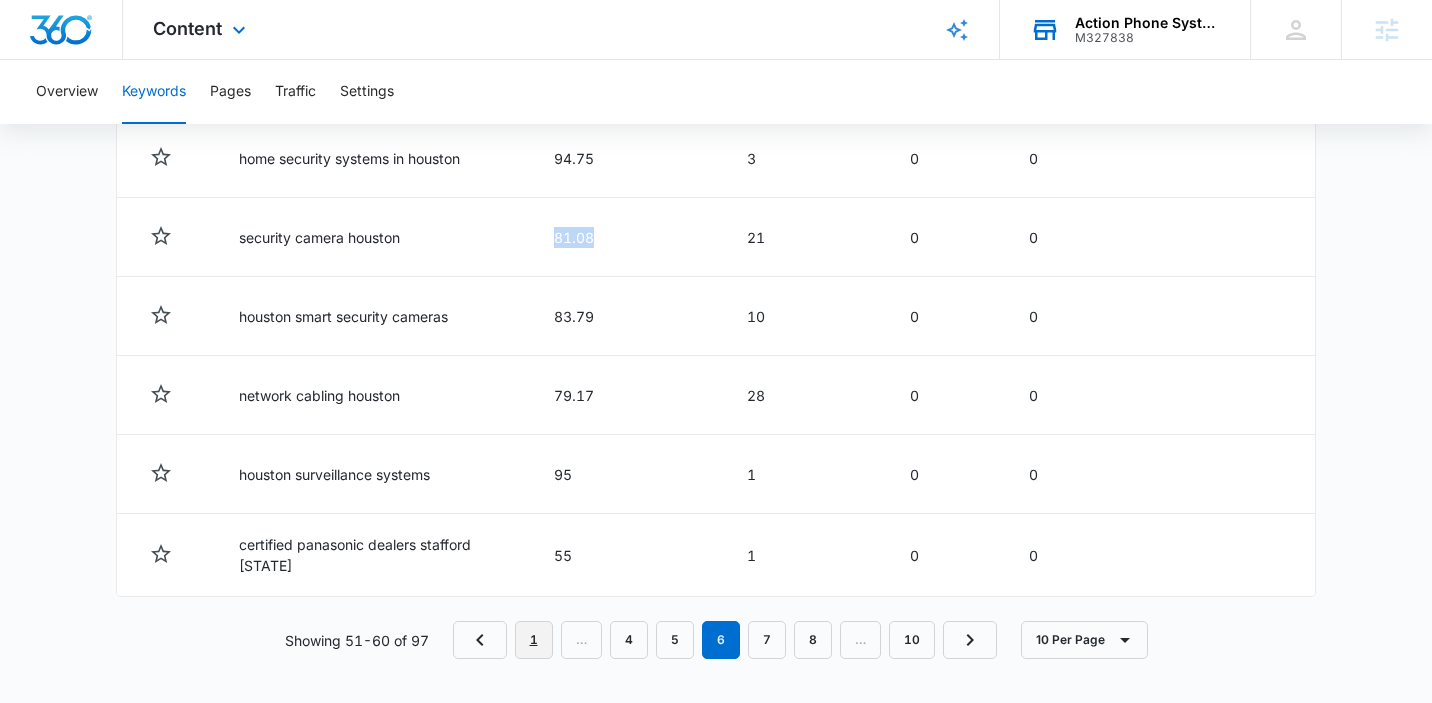 click on "1" at bounding box center [534, 640] 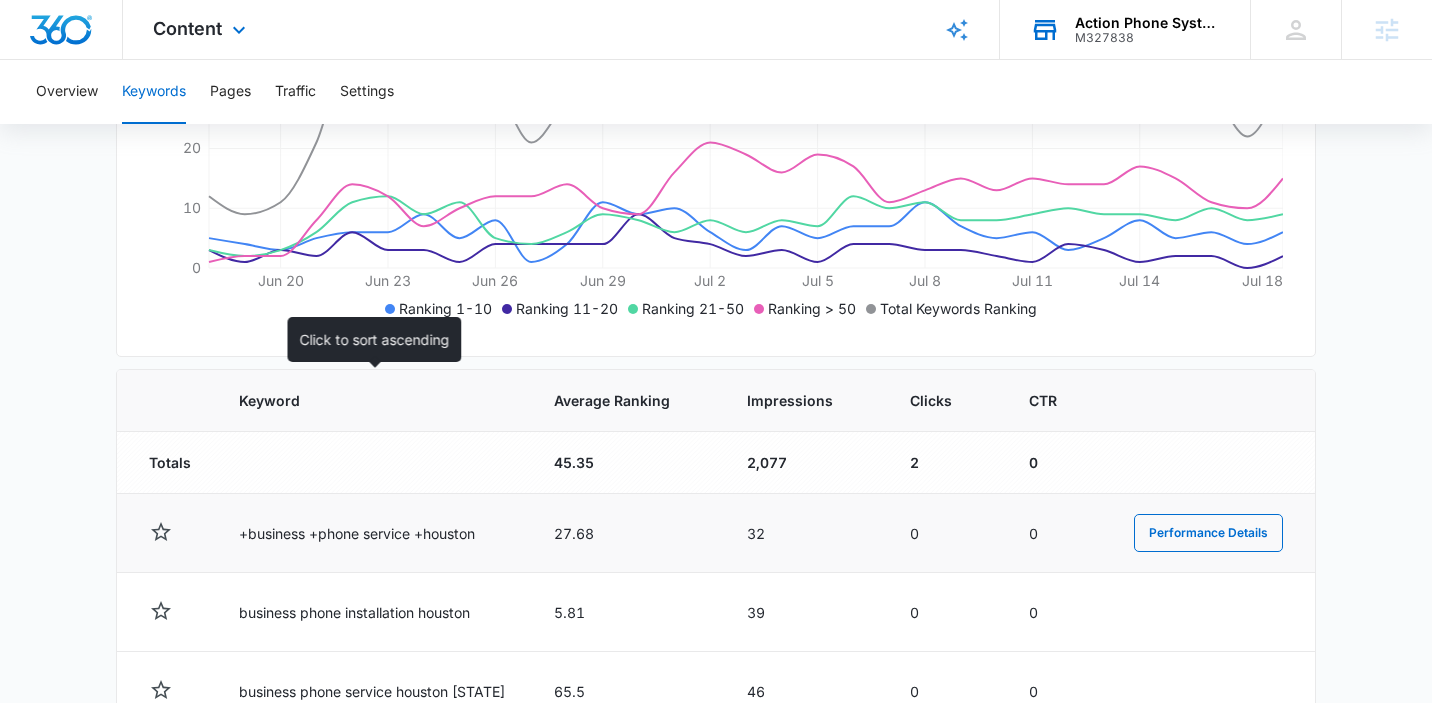 scroll, scrollTop: 0, scrollLeft: 0, axis: both 